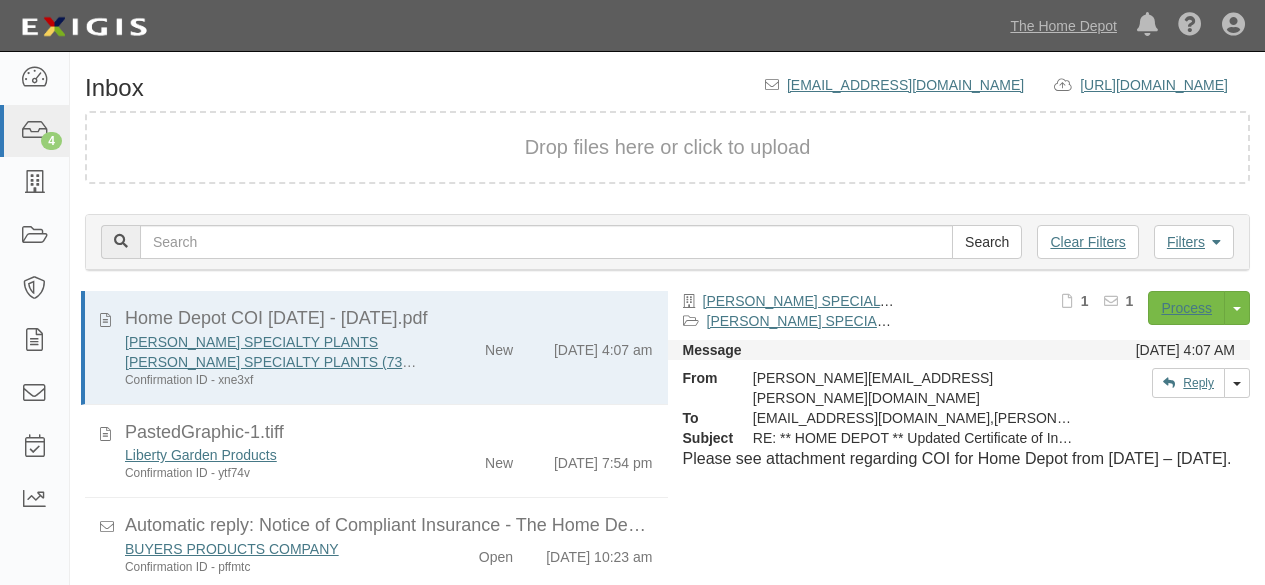 scroll, scrollTop: 65, scrollLeft: 0, axis: vertical 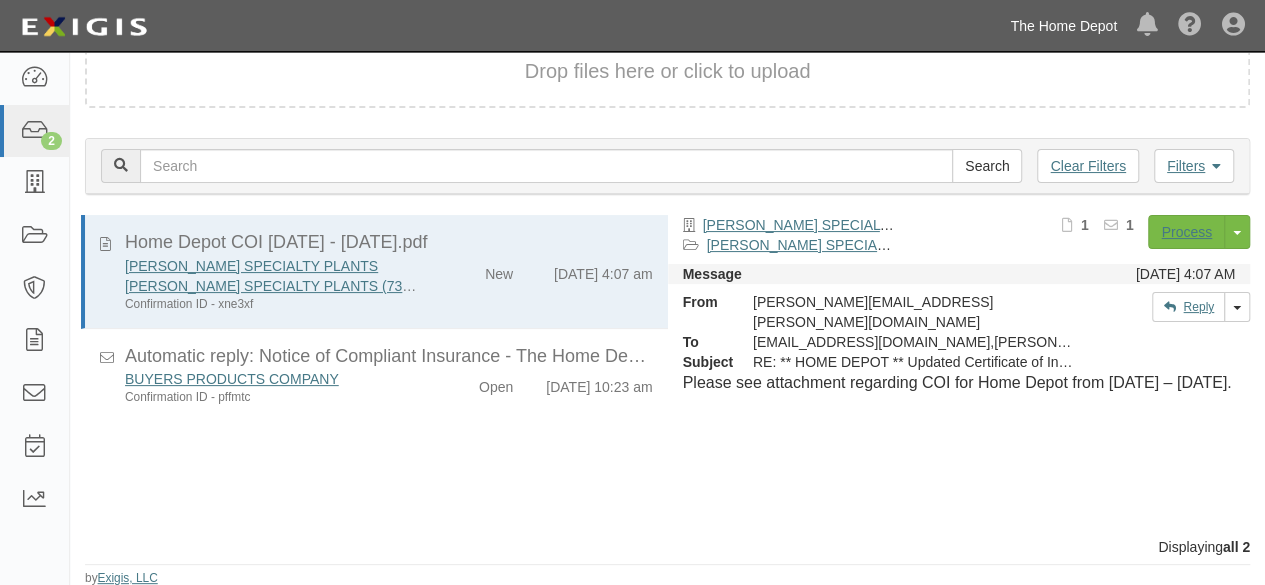 click on "The Home Depot" at bounding box center [1063, 26] 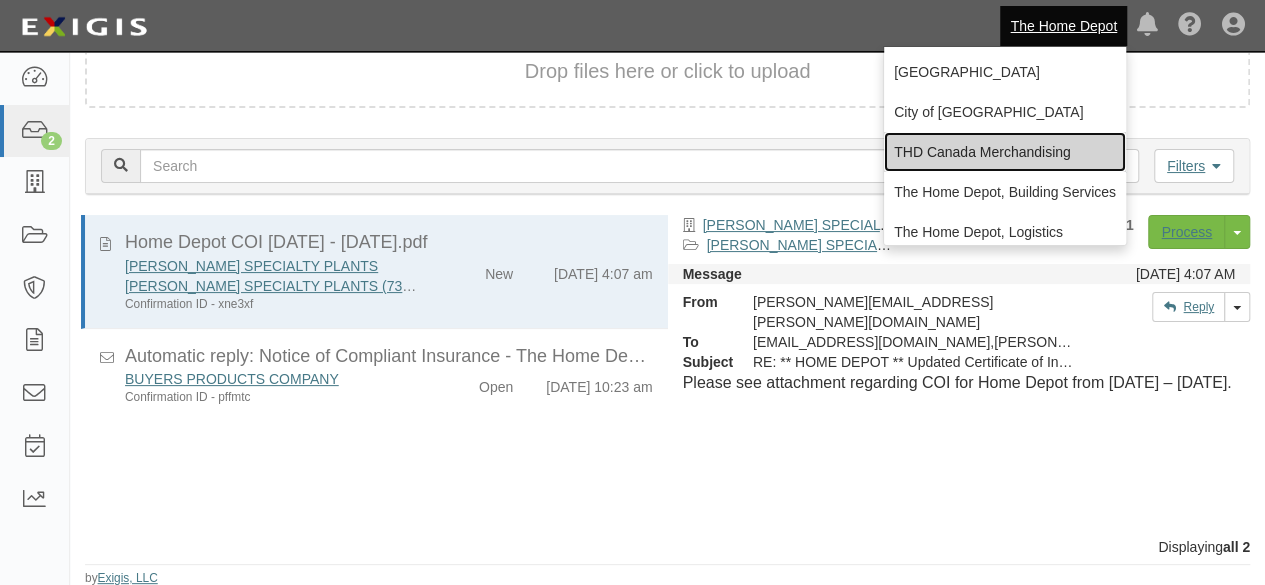 click on "THD Canada Merchandising" at bounding box center [1005, 152] 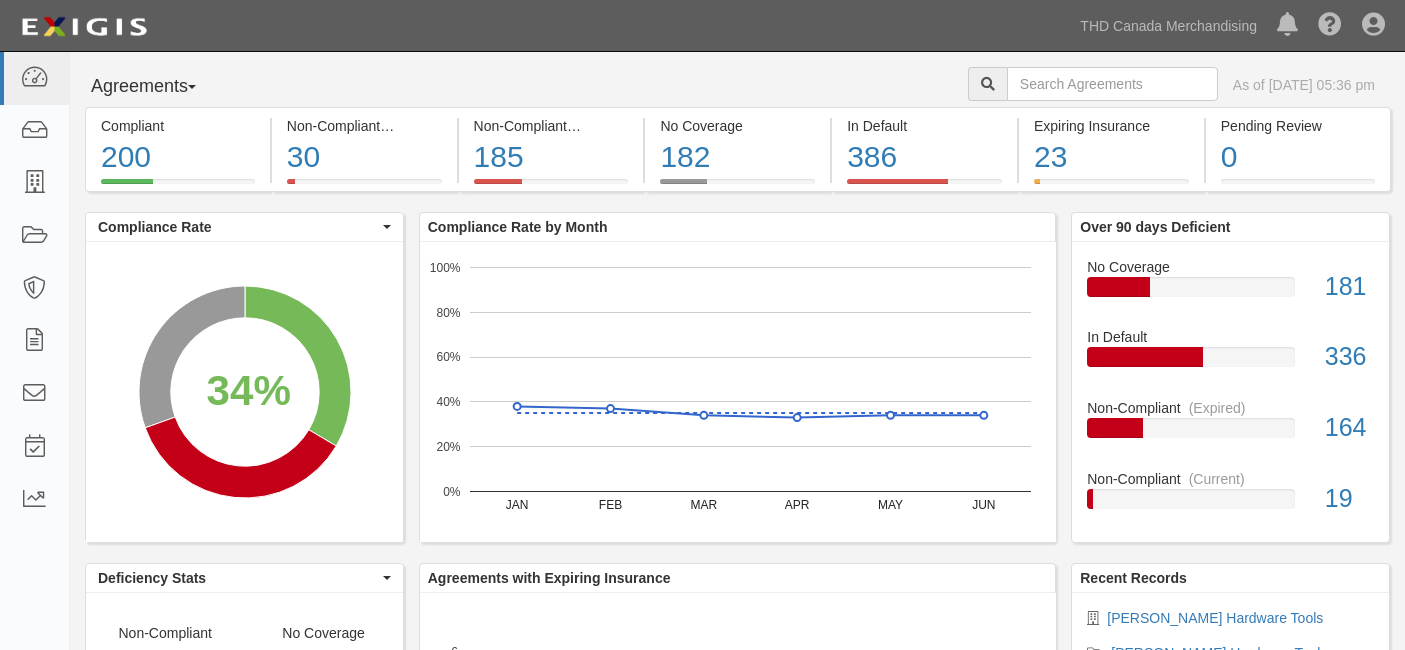 scroll, scrollTop: 0, scrollLeft: 0, axis: both 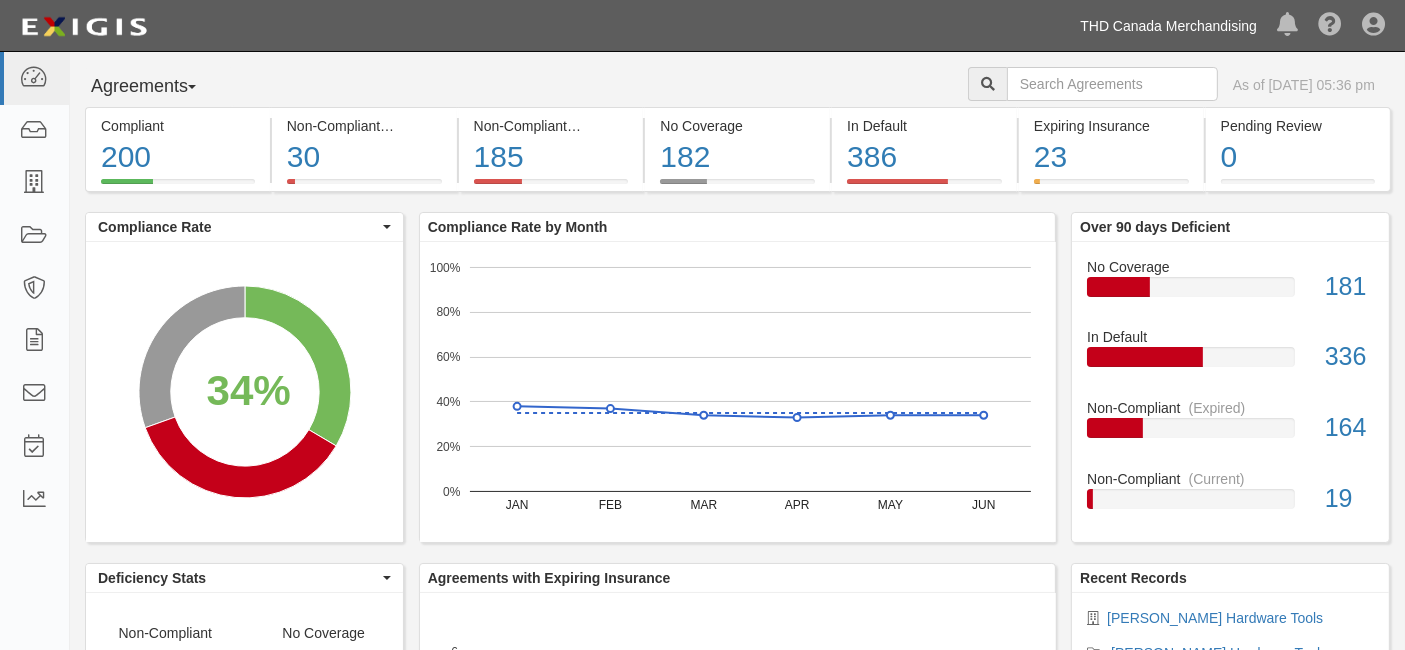 drag, startPoint x: 1197, startPoint y: 27, endPoint x: 1182, endPoint y: 20, distance: 16.552946 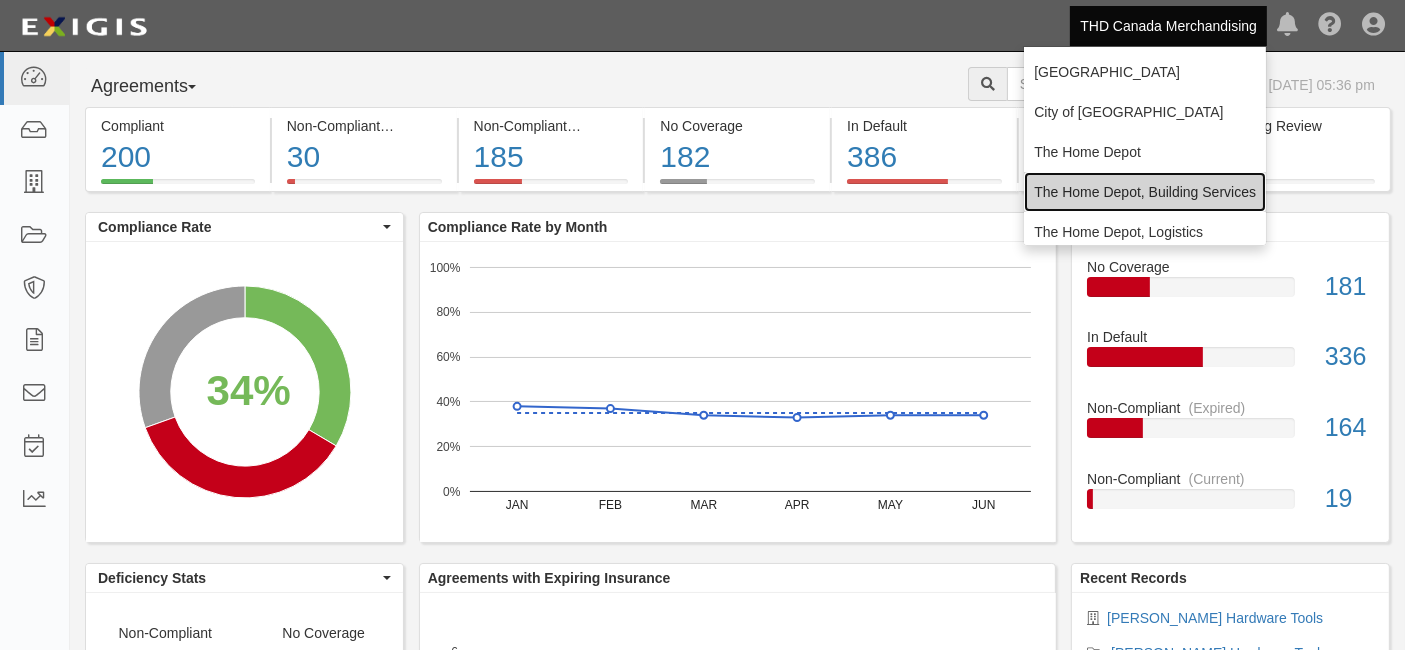 click on "The Home Depot, Building Services" at bounding box center [1145, 192] 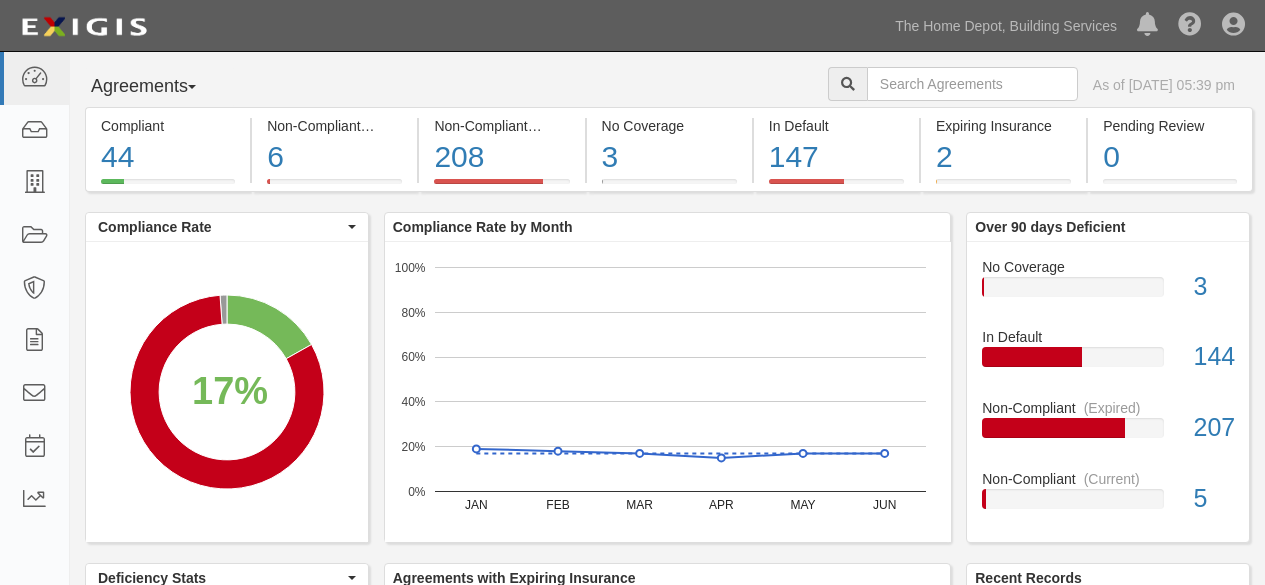 scroll, scrollTop: 0, scrollLeft: 0, axis: both 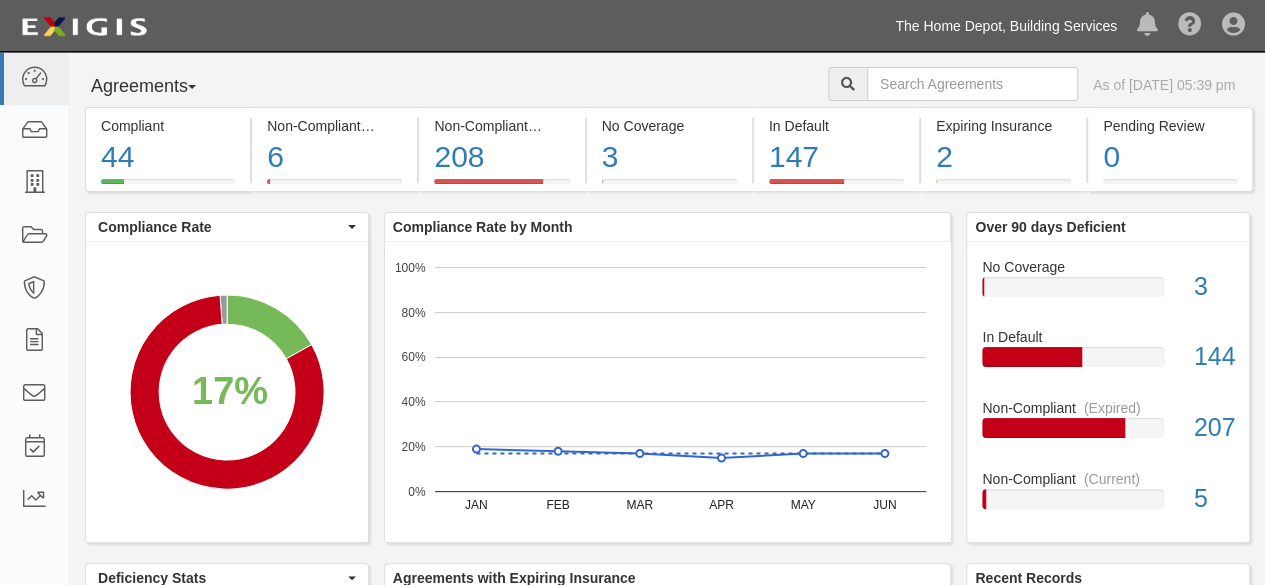 click on "The Home Depot, Building Services" at bounding box center (1006, 26) 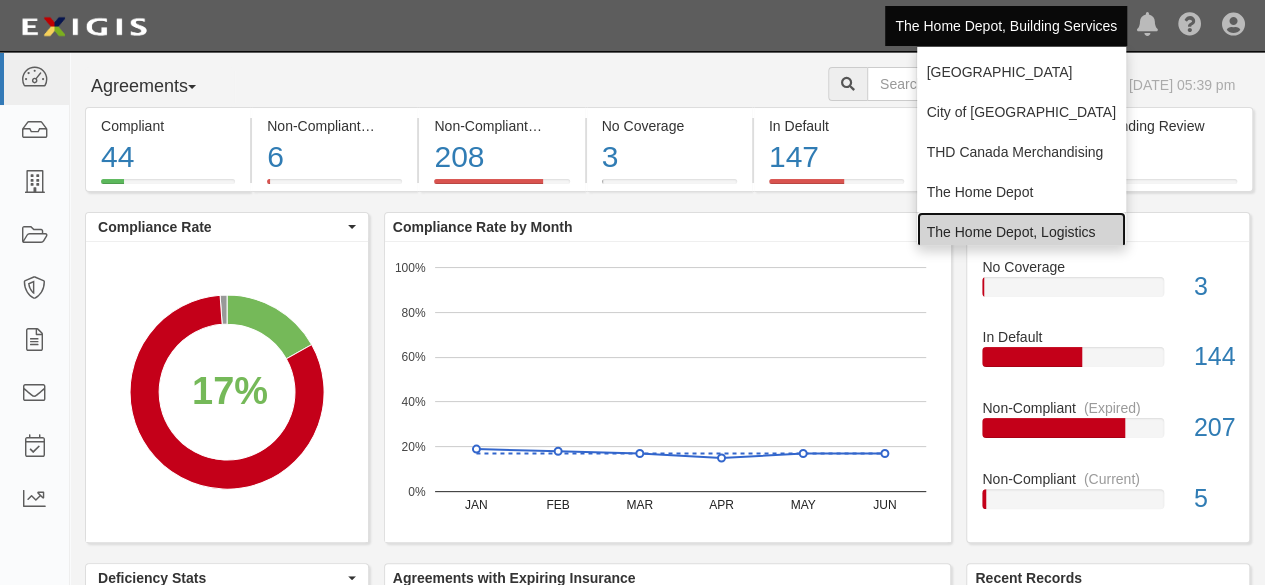 click on "The Home Depot, Logistics" at bounding box center (1021, 232) 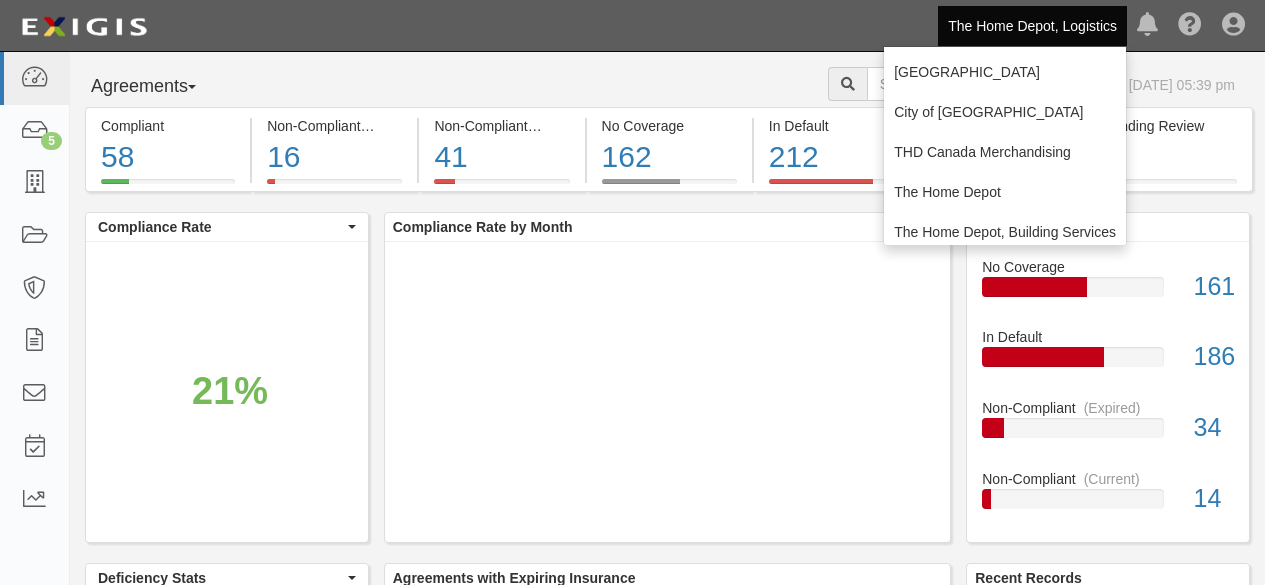 scroll, scrollTop: 0, scrollLeft: 0, axis: both 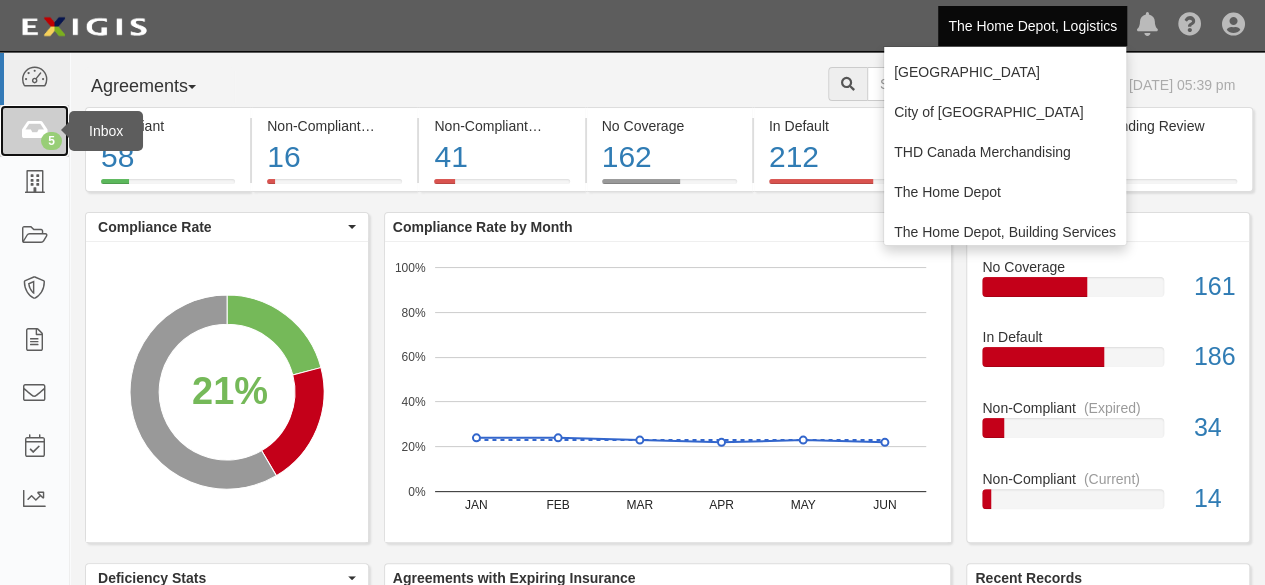 click on "5" at bounding box center [34, 131] 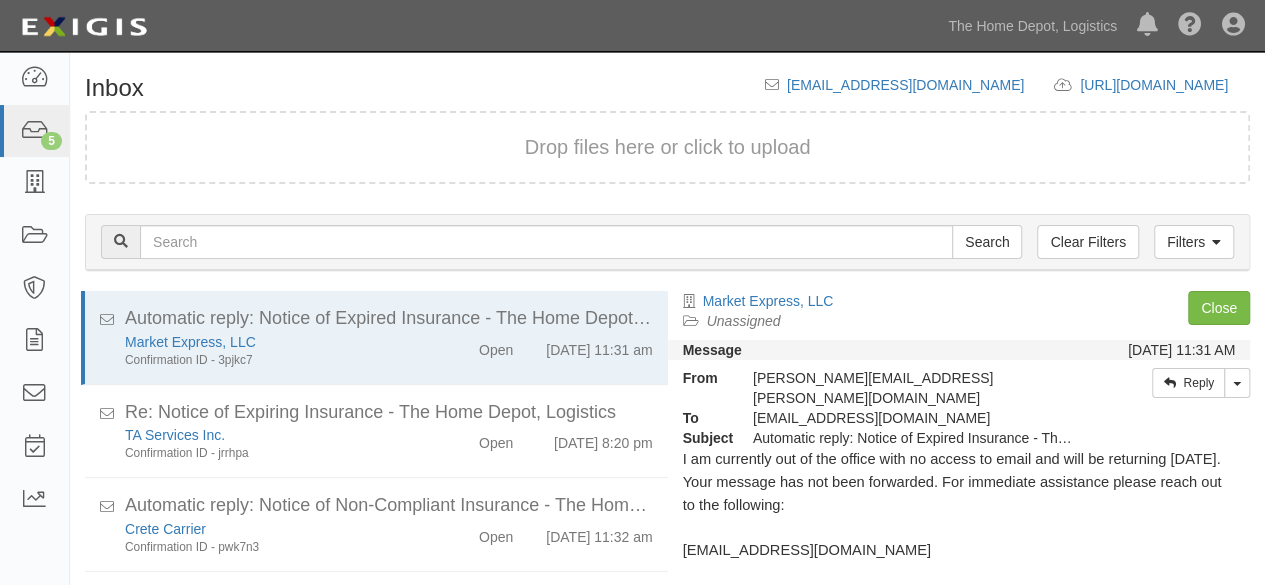 scroll, scrollTop: 76, scrollLeft: 0, axis: vertical 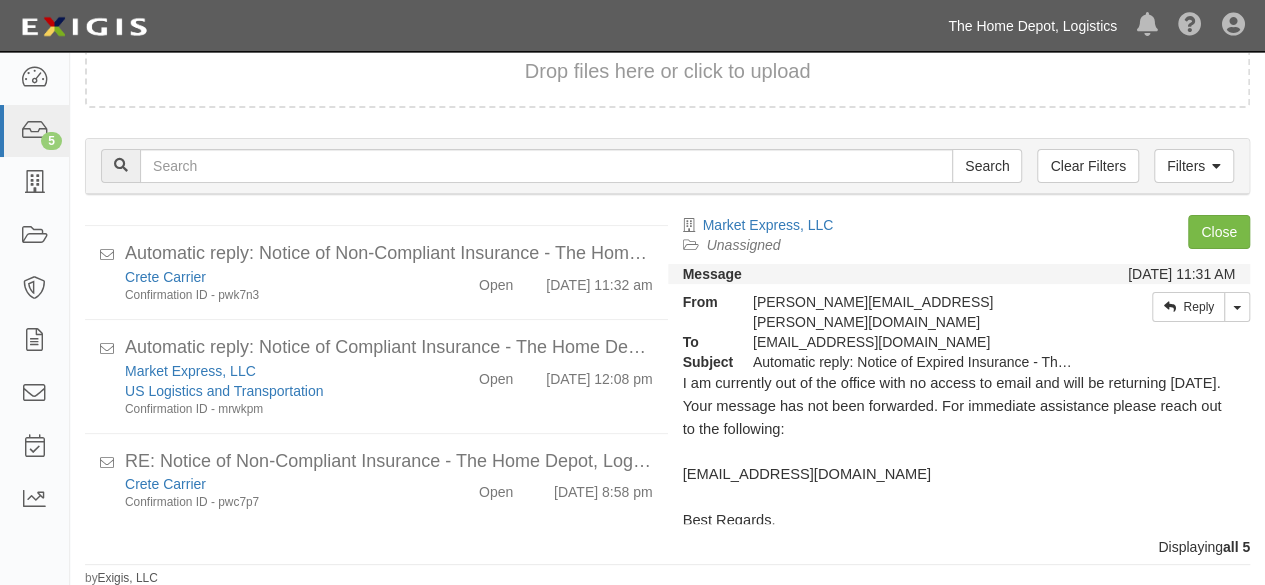 click on "The Home Depot, Logistics" at bounding box center (1032, 26) 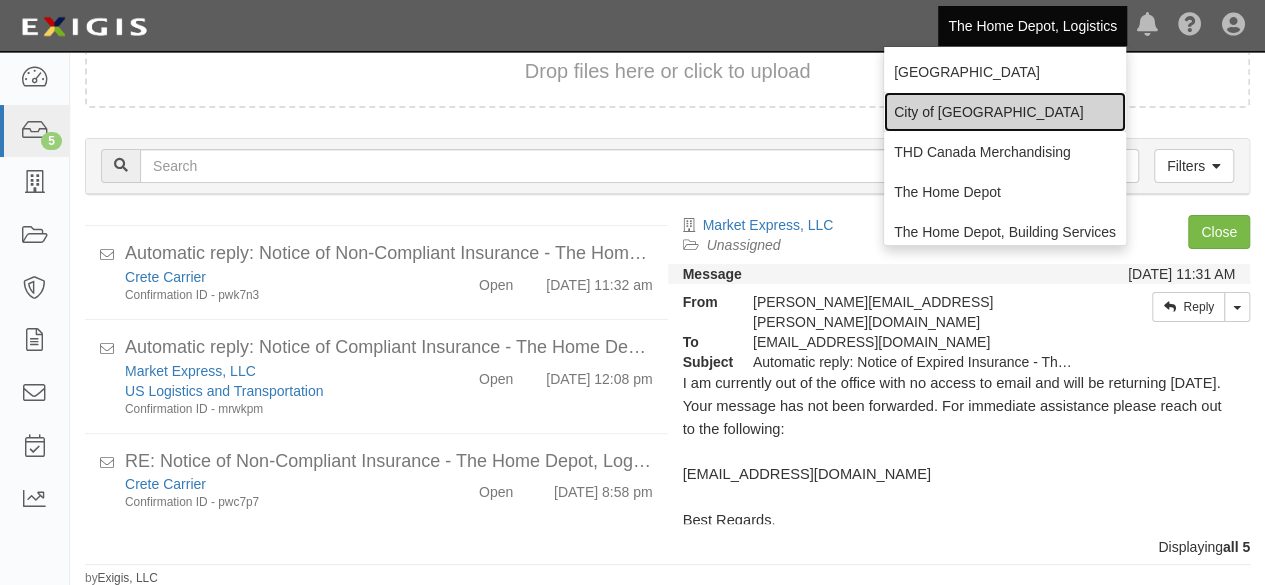 click on "City of [GEOGRAPHIC_DATA]" at bounding box center [1005, 112] 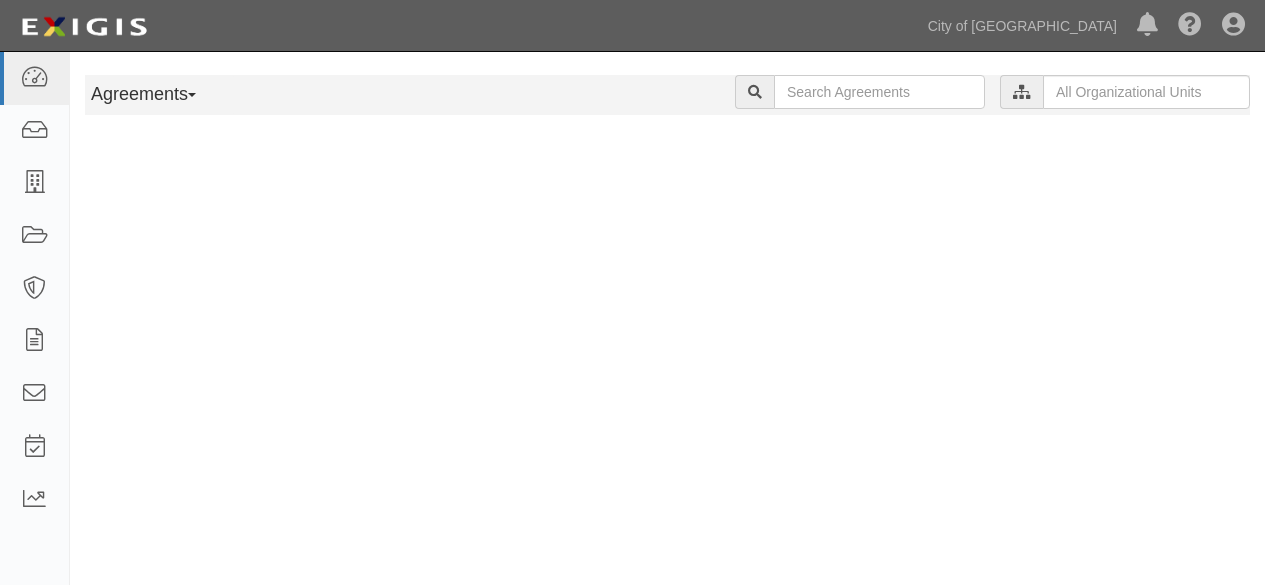 scroll, scrollTop: 0, scrollLeft: 0, axis: both 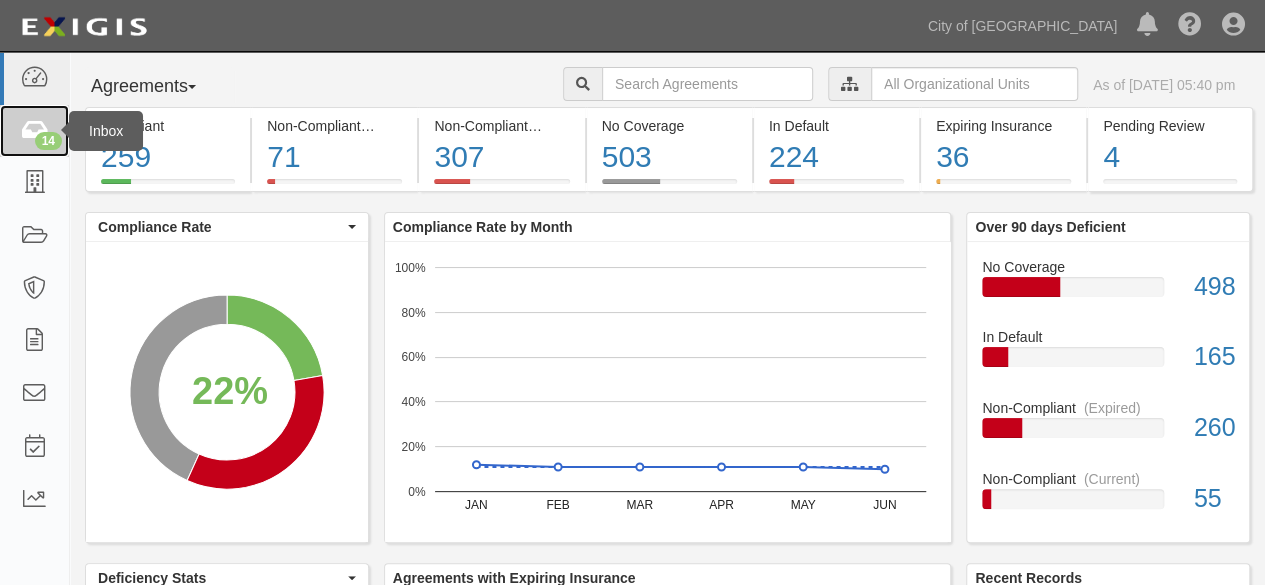 click on "14" at bounding box center [48, 141] 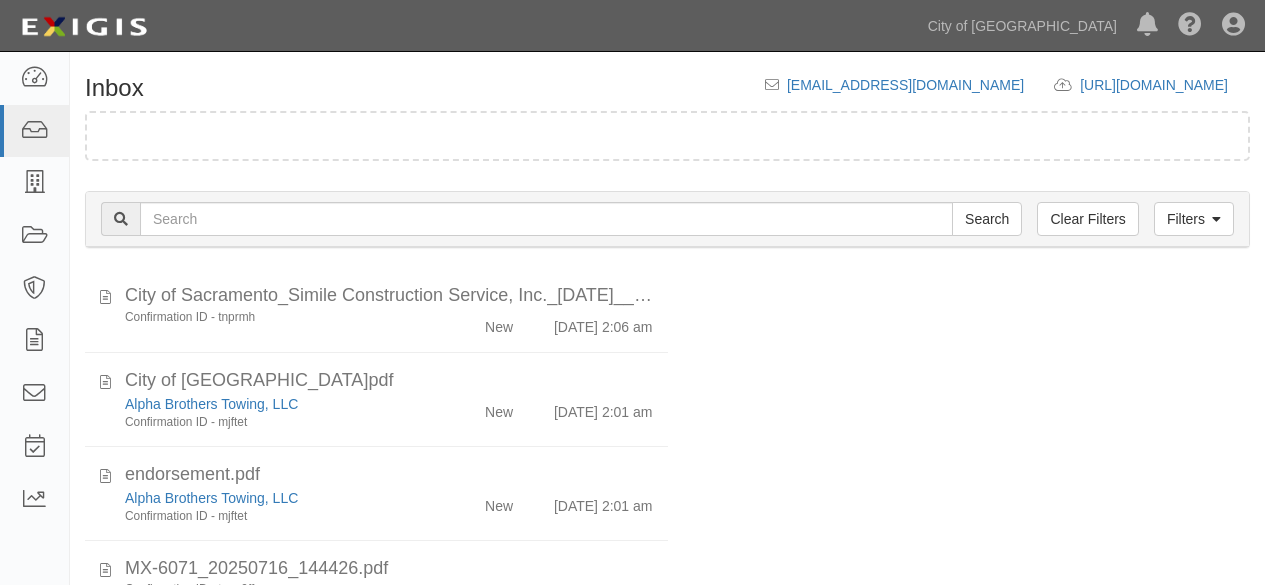 scroll, scrollTop: 0, scrollLeft: 0, axis: both 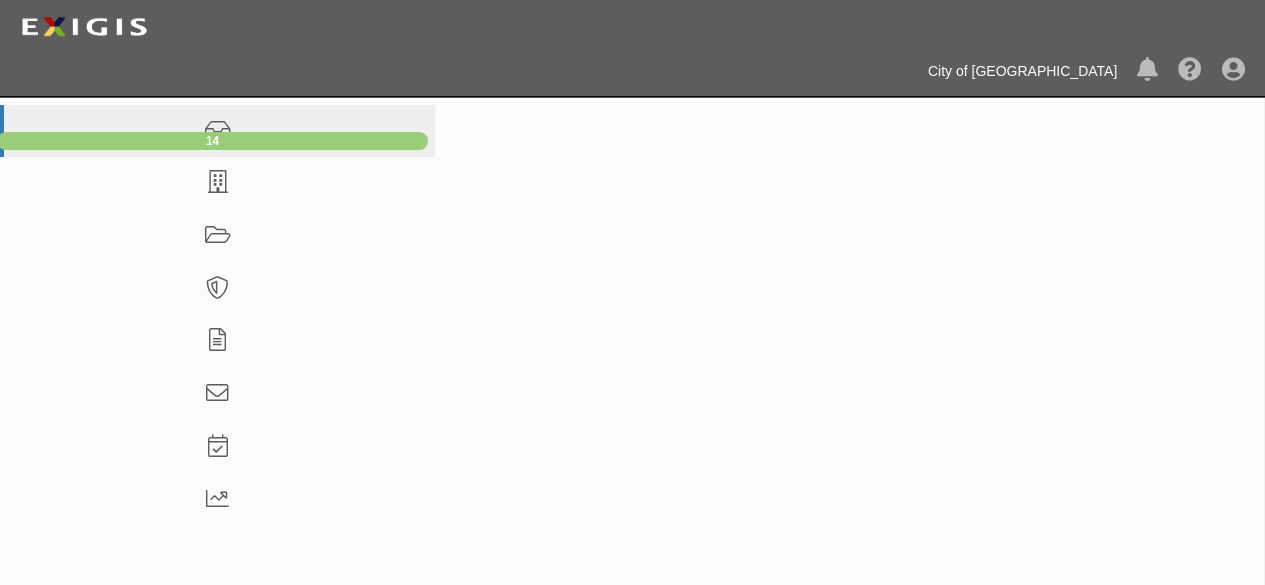 click on "City of [GEOGRAPHIC_DATA]" at bounding box center (1022, 71) 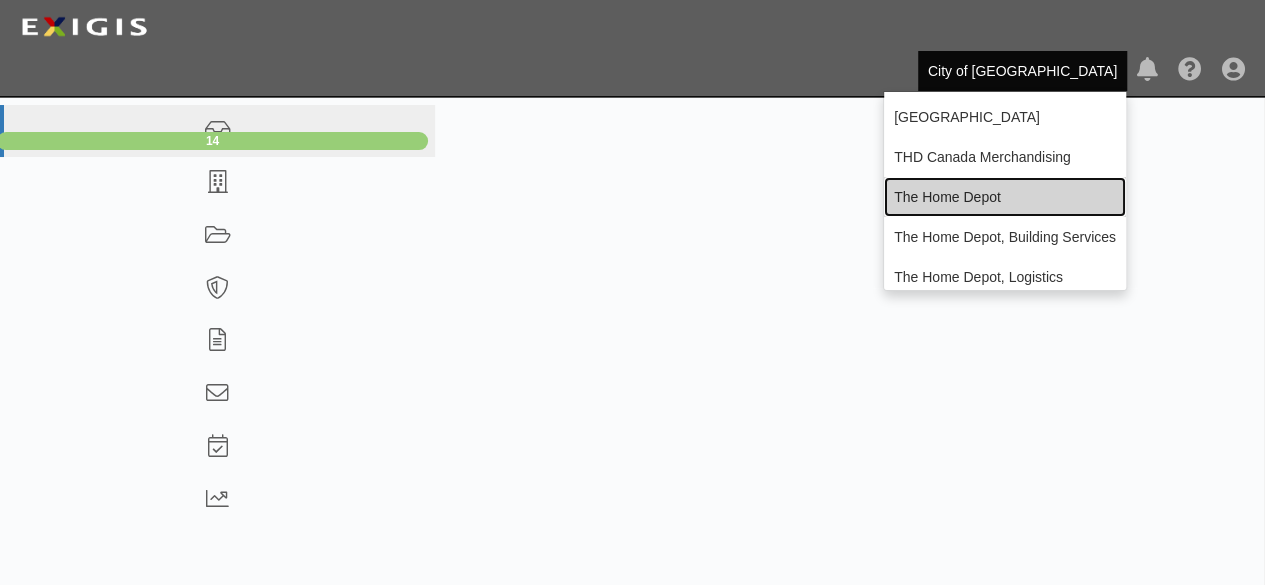 click on "The Home Depot" at bounding box center [1005, 197] 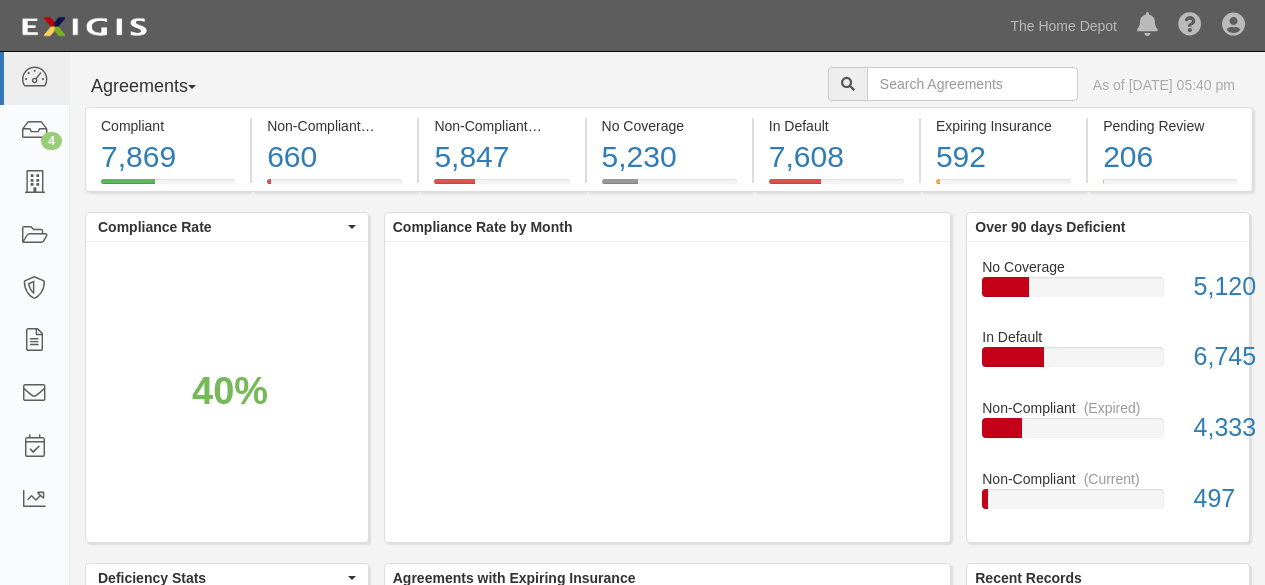 scroll, scrollTop: 0, scrollLeft: 0, axis: both 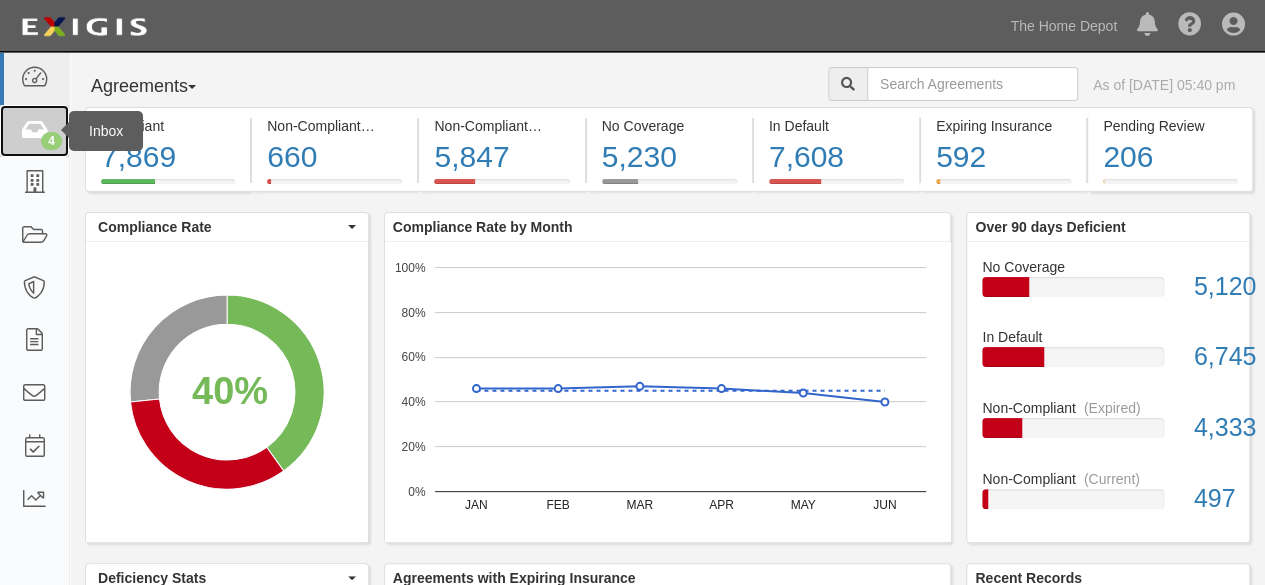 click at bounding box center (34, 131) 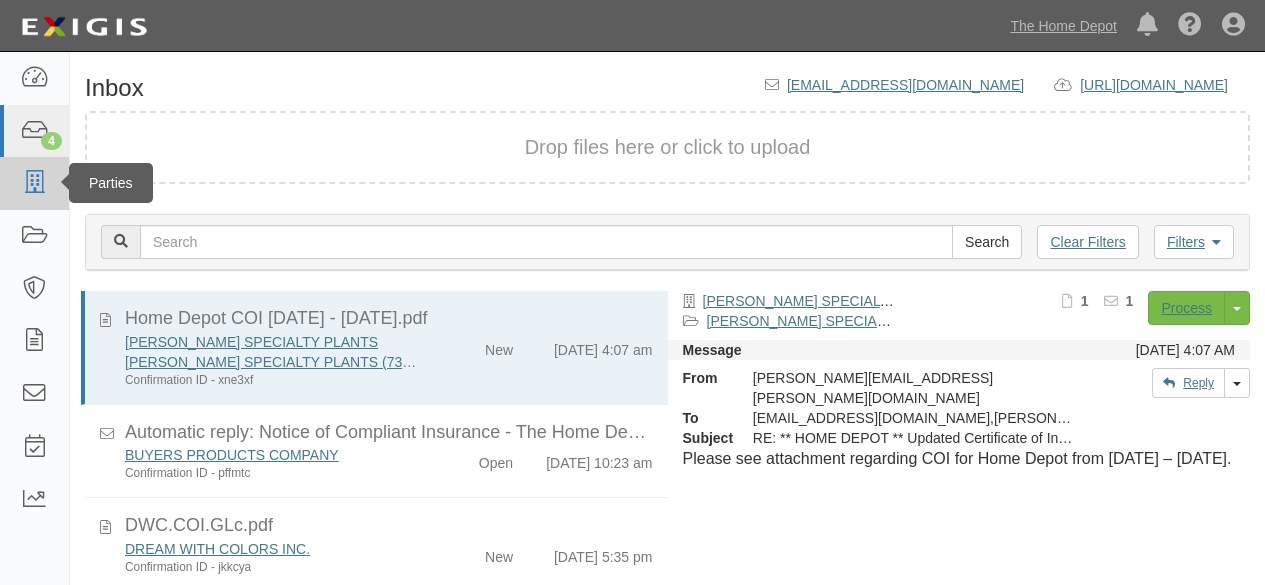 scroll, scrollTop: 0, scrollLeft: 0, axis: both 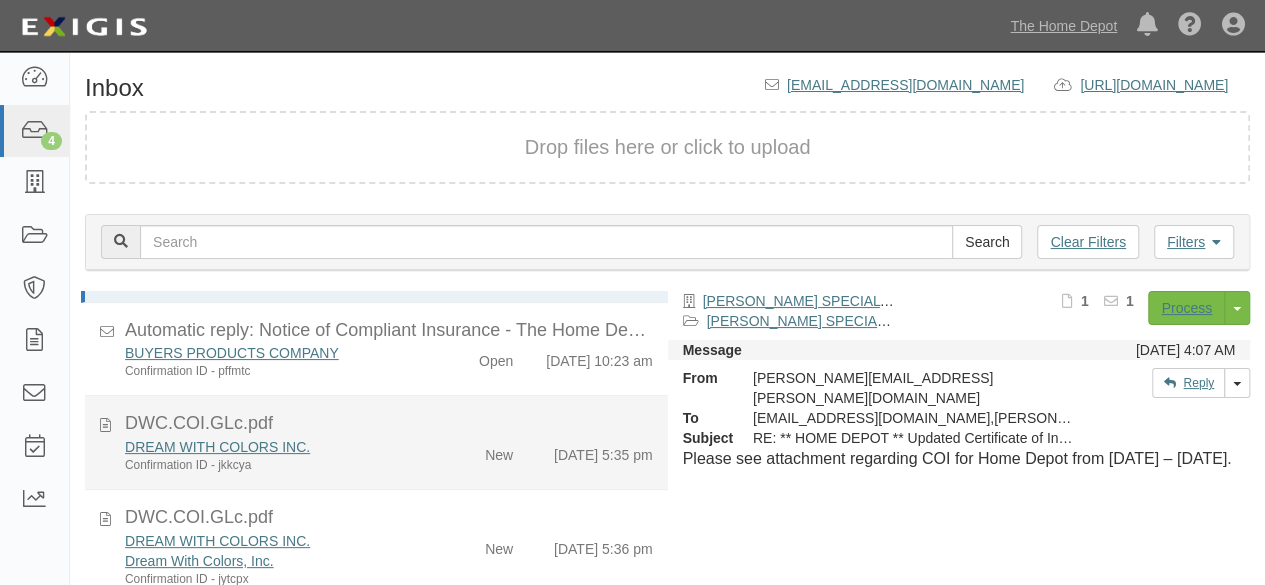 click on "Confirmation ID - jkkcya" 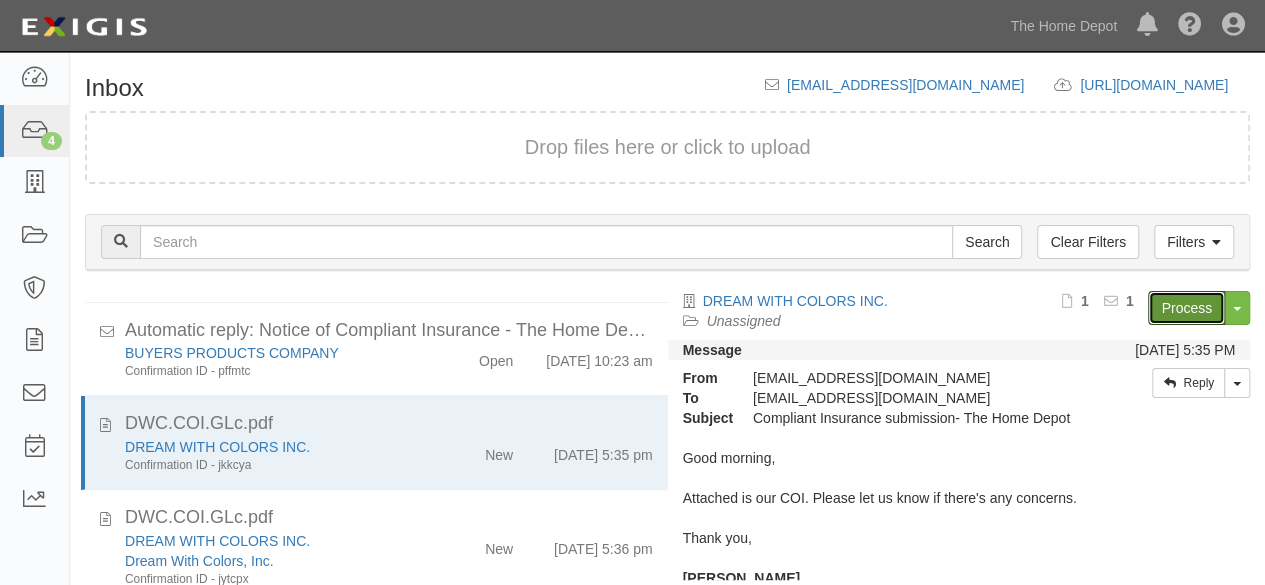 drag, startPoint x: 1163, startPoint y: 314, endPoint x: 1082, endPoint y: 292, distance: 83.9345 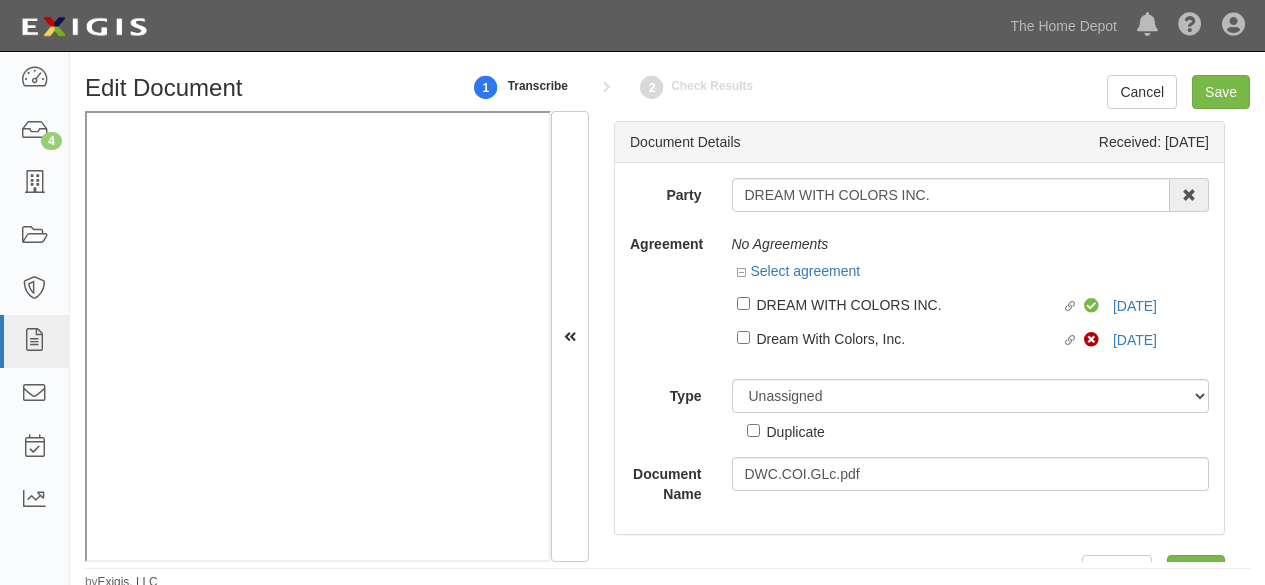 scroll, scrollTop: 0, scrollLeft: 0, axis: both 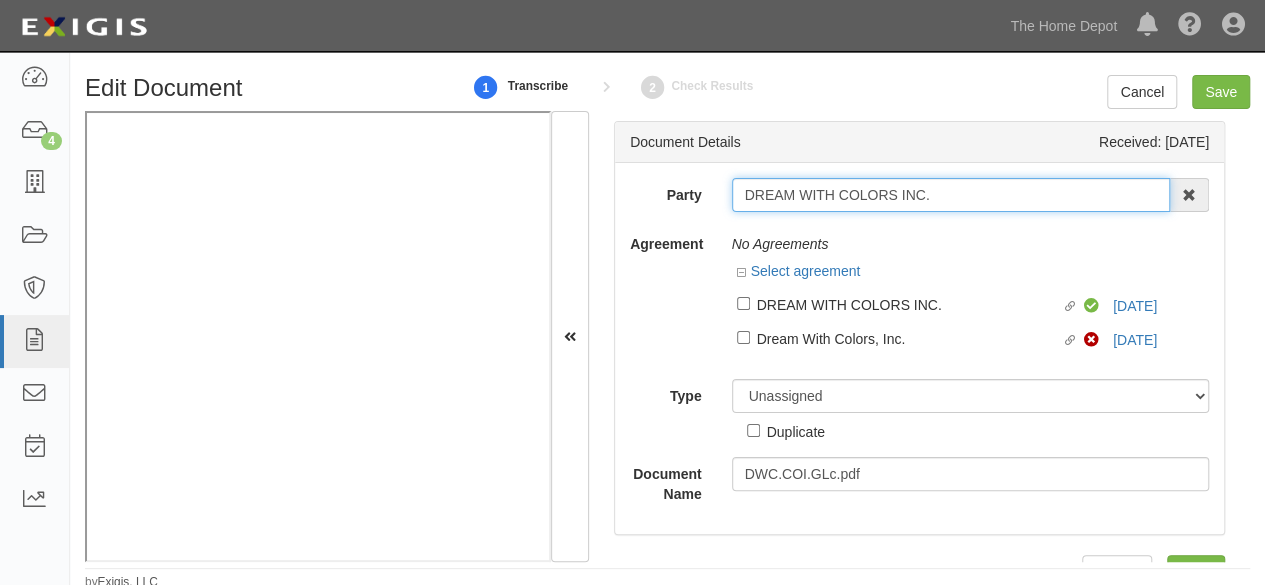 click on "DREAM WITH COLORS INC." at bounding box center (951, 195) 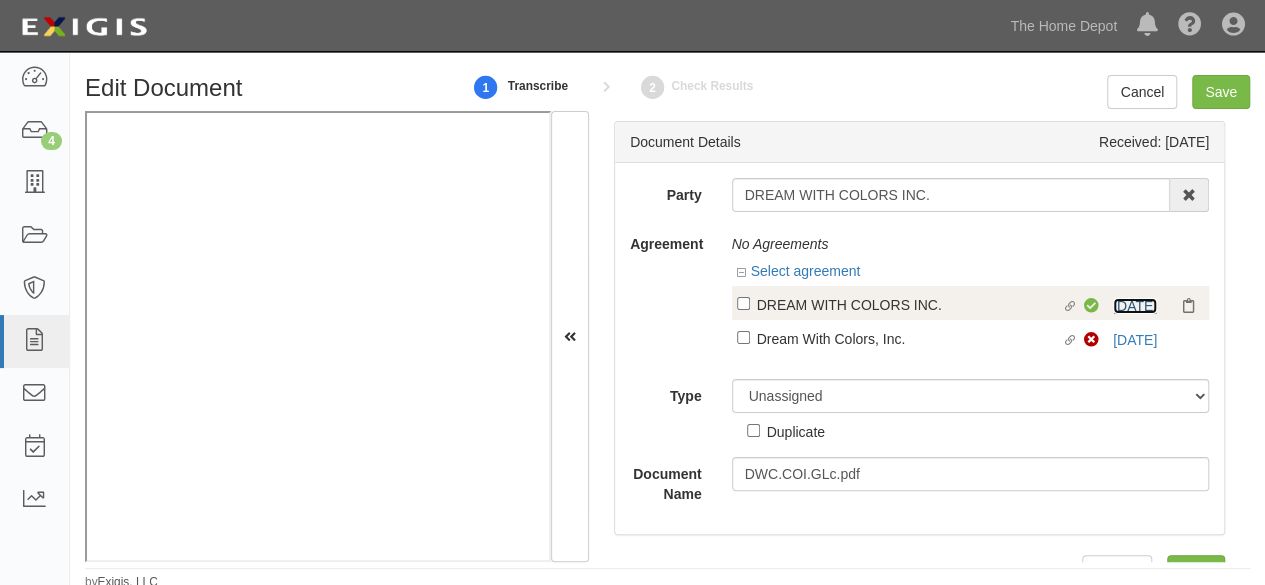 click on "4/1/26" at bounding box center (1135, 306) 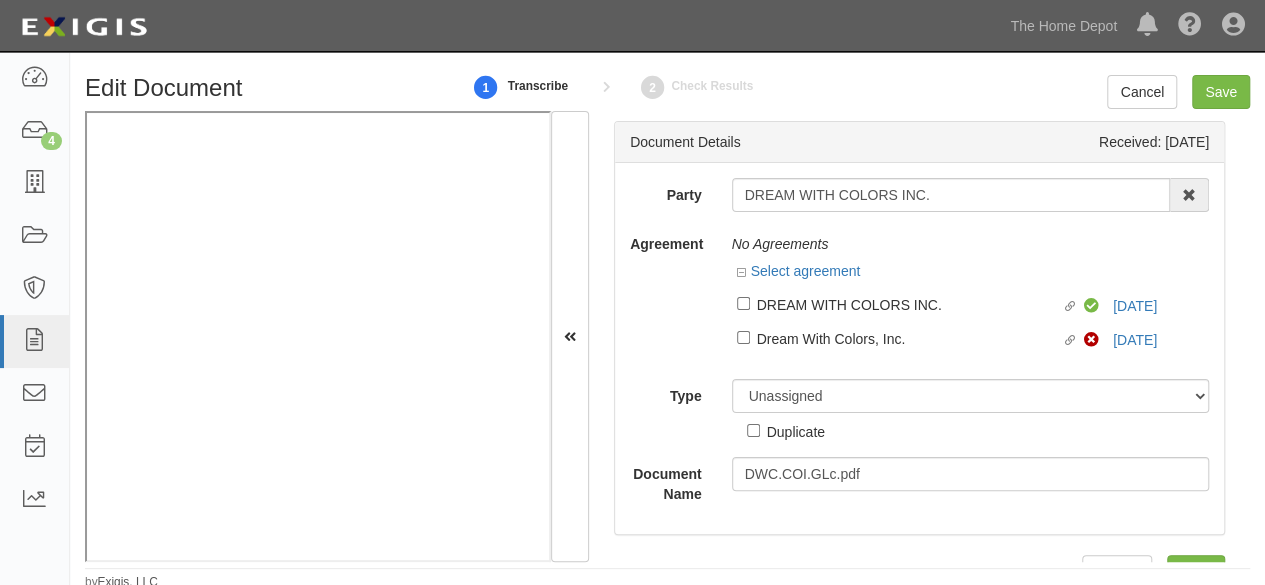 drag, startPoint x: 757, startPoint y: 413, endPoint x: 762, endPoint y: 393, distance: 20.615528 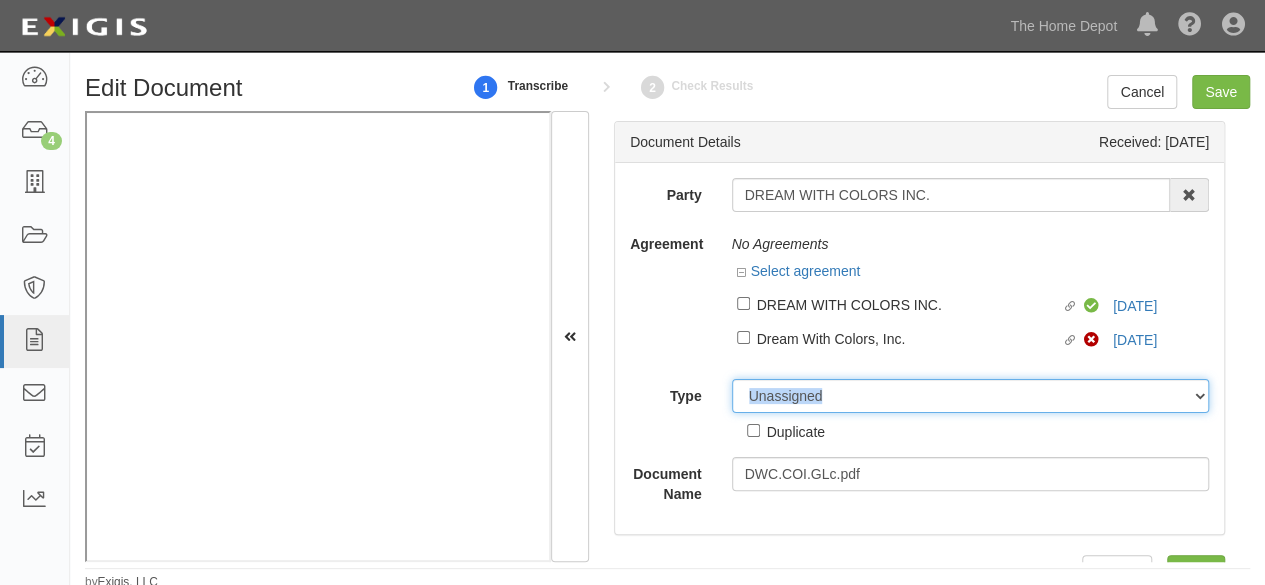 drag, startPoint x: 762, startPoint y: 392, endPoint x: 765, endPoint y: 382, distance: 10.440307 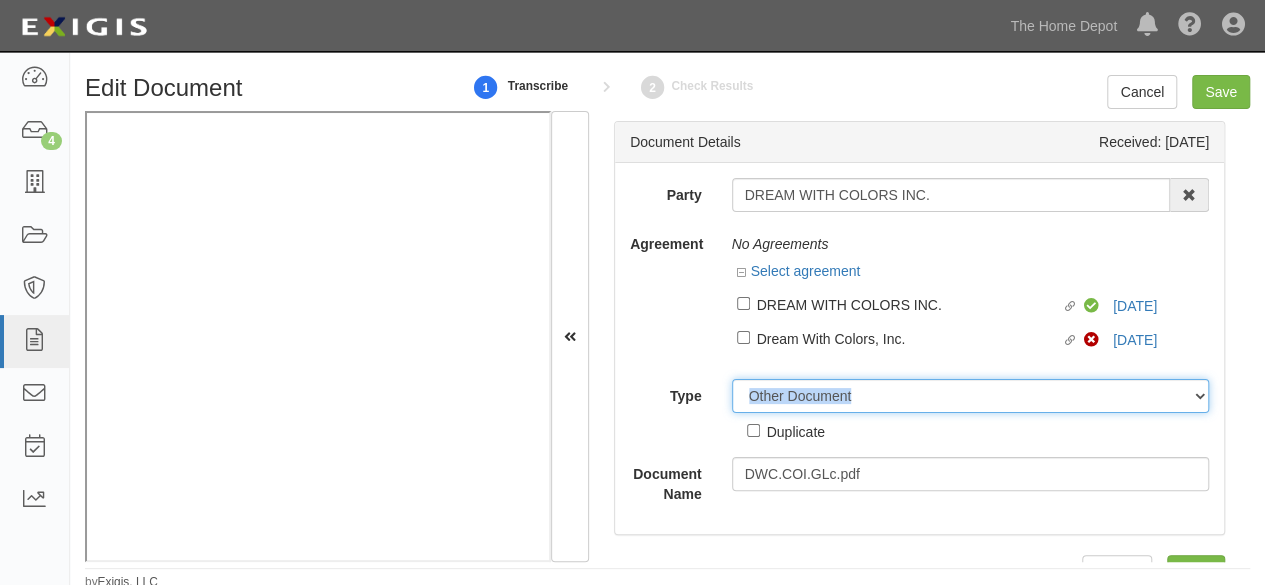 click on "Unassigned
Binder
Cancellation Notice
Certificate
Contract
Endorsement
Insurance Policy
Junk
Other Document
Policy Declarations
Reinstatement Notice
Requirements
Waiver Request" at bounding box center [971, 396] 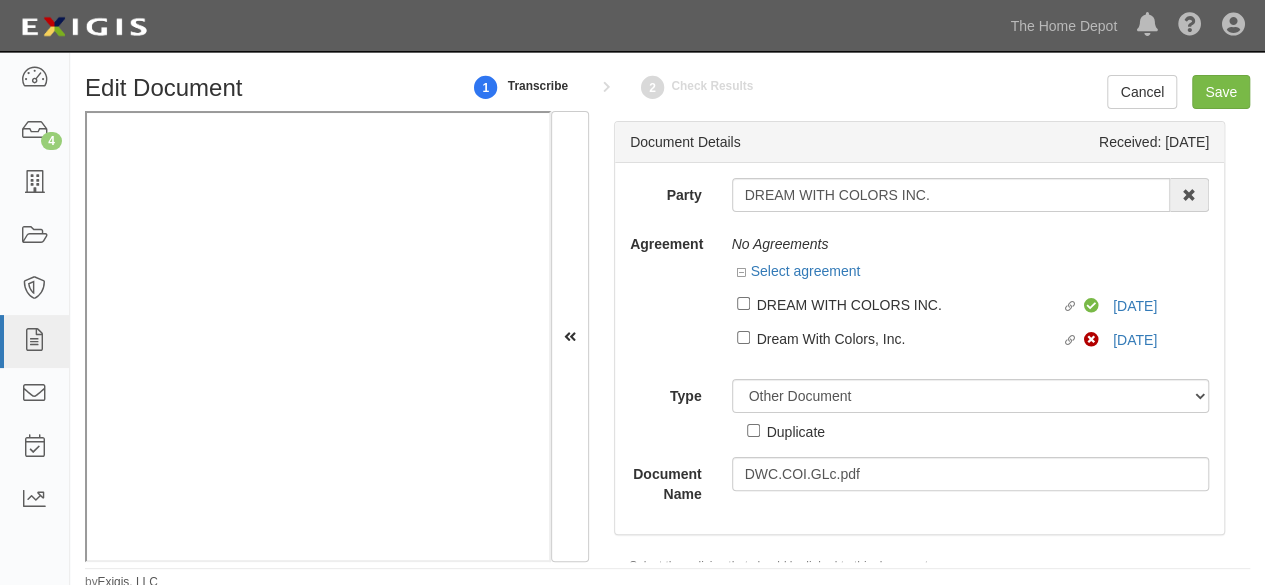 drag, startPoint x: 815, startPoint y: 431, endPoint x: 826, endPoint y: 416, distance: 18.601076 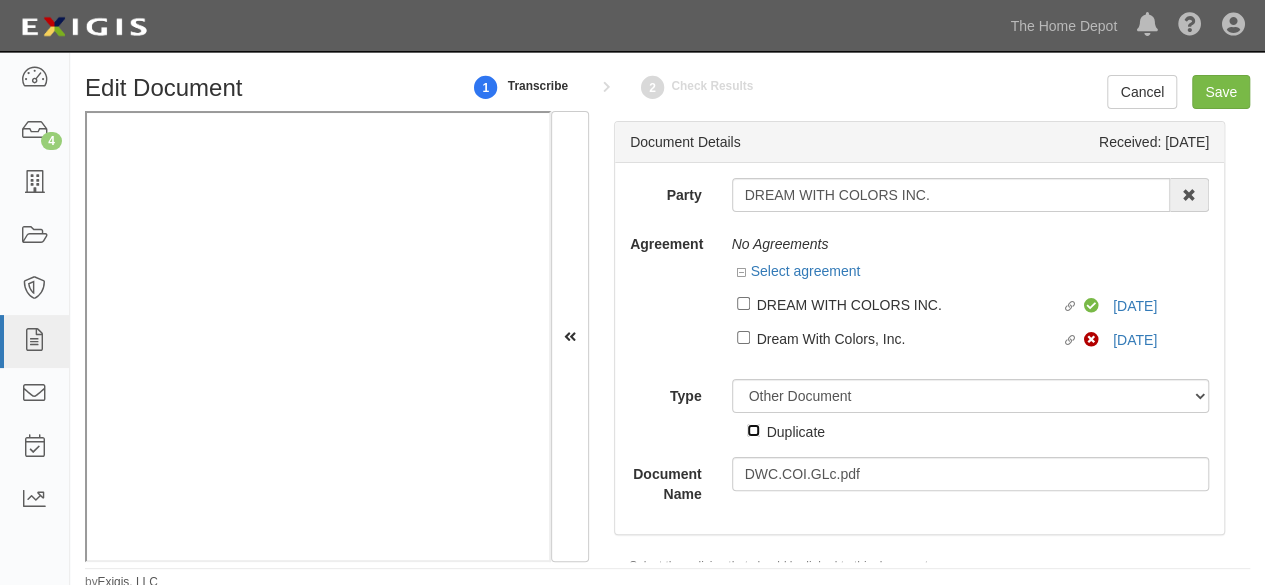 click on "Duplicate" at bounding box center [753, 430] 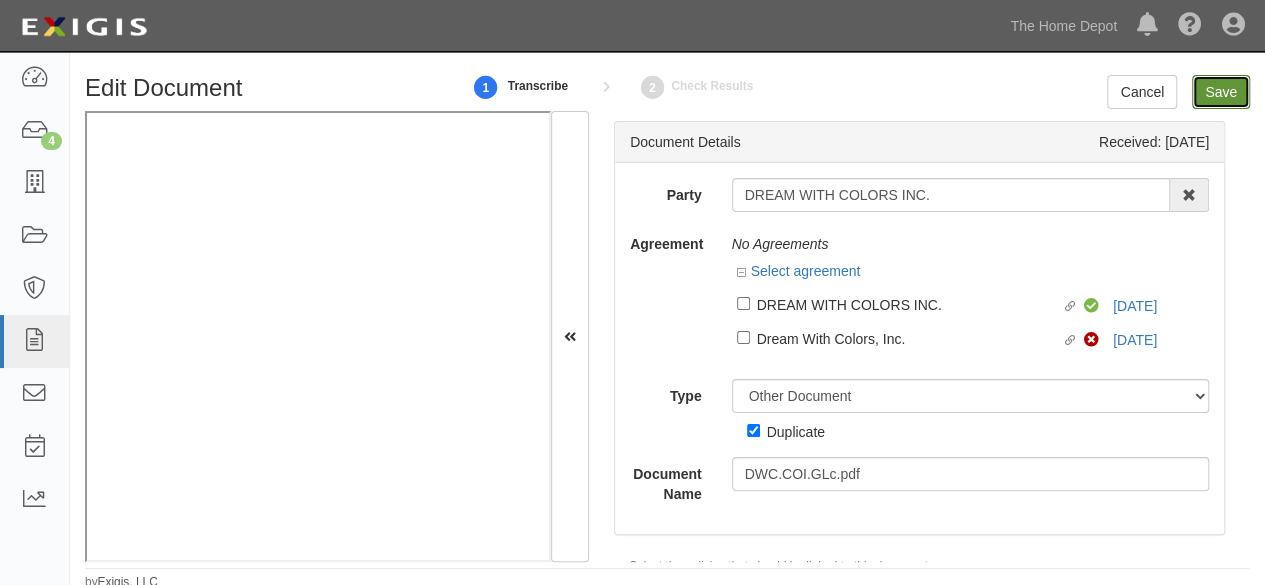 click on "Save" at bounding box center [1221, 92] 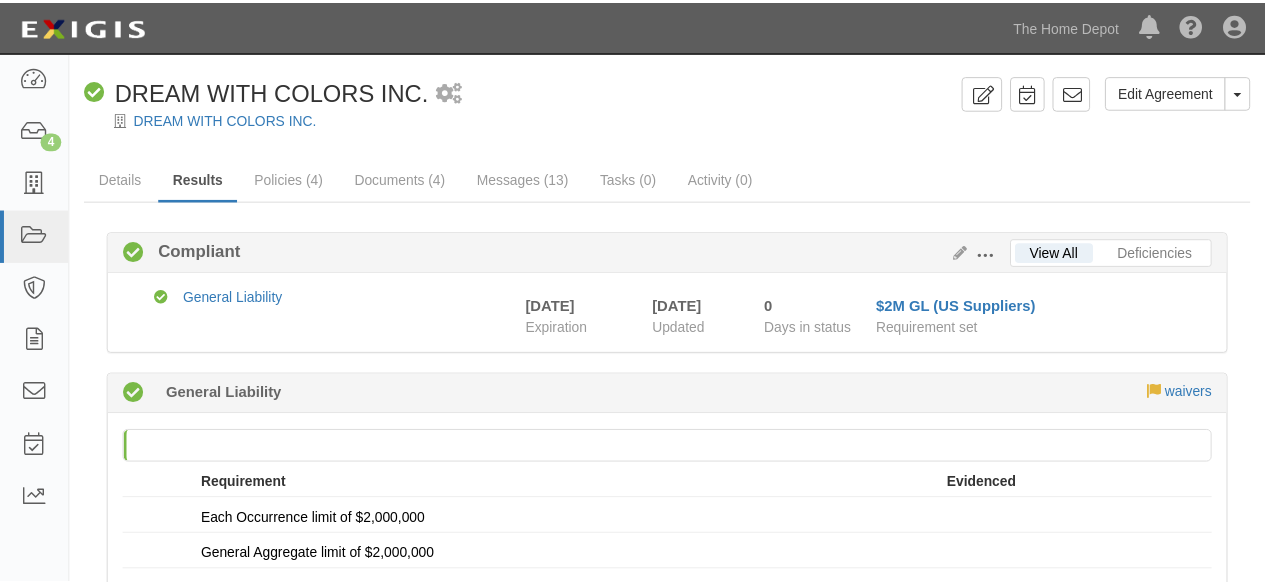 scroll, scrollTop: 0, scrollLeft: 0, axis: both 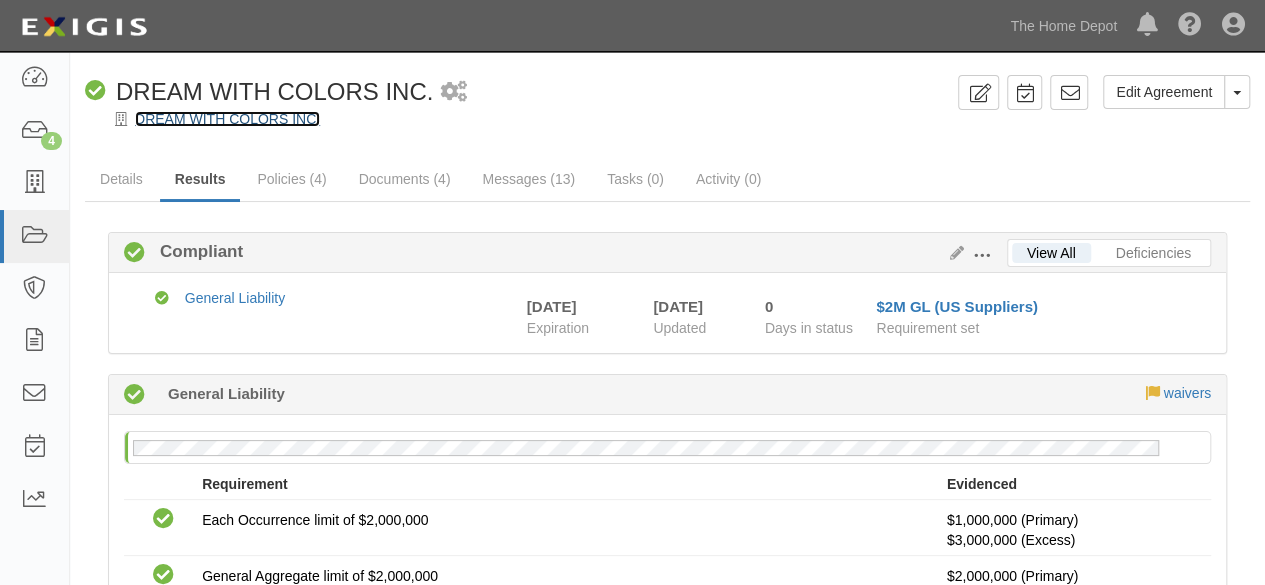 click on "DREAM WITH COLORS INC." at bounding box center (227, 119) 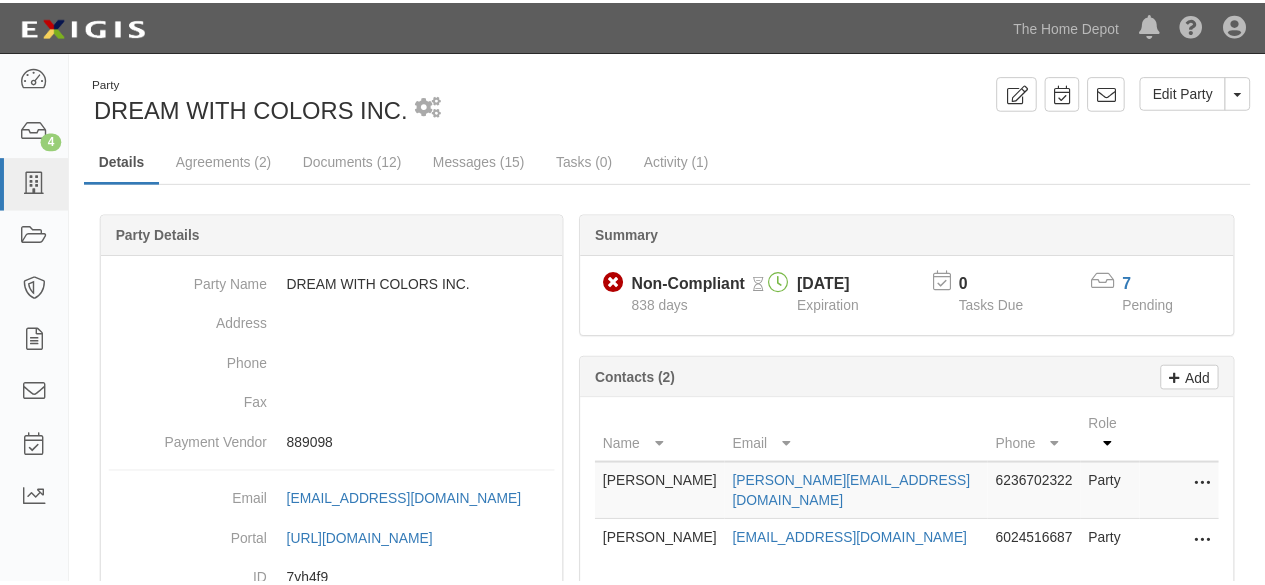 scroll, scrollTop: 0, scrollLeft: 0, axis: both 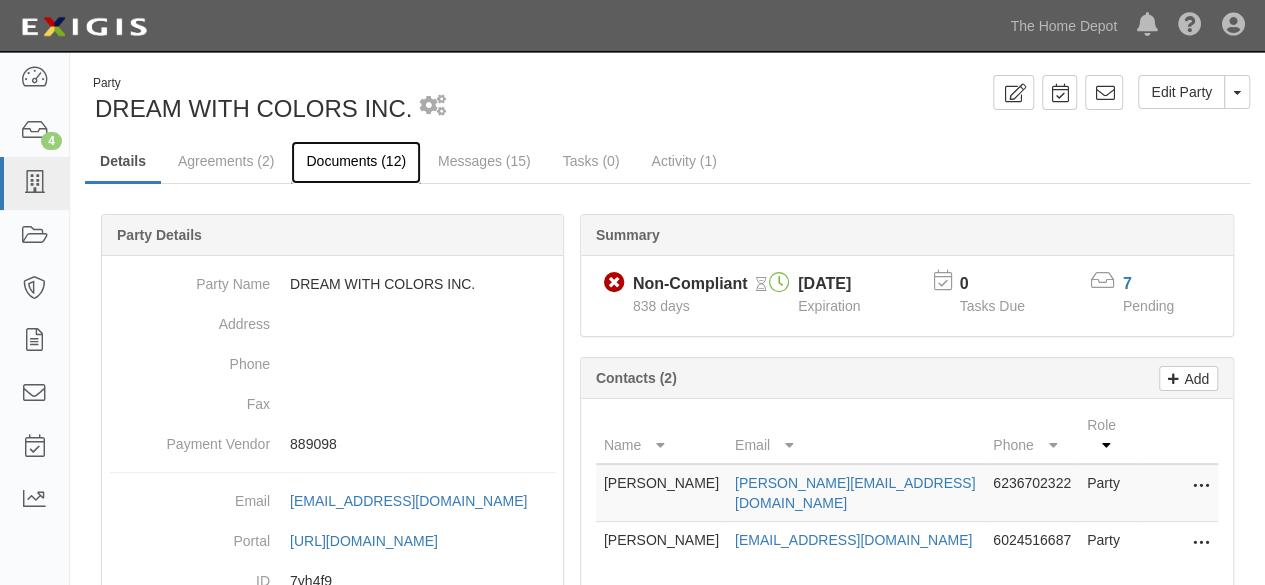 click on "Documents (12)" at bounding box center (356, 162) 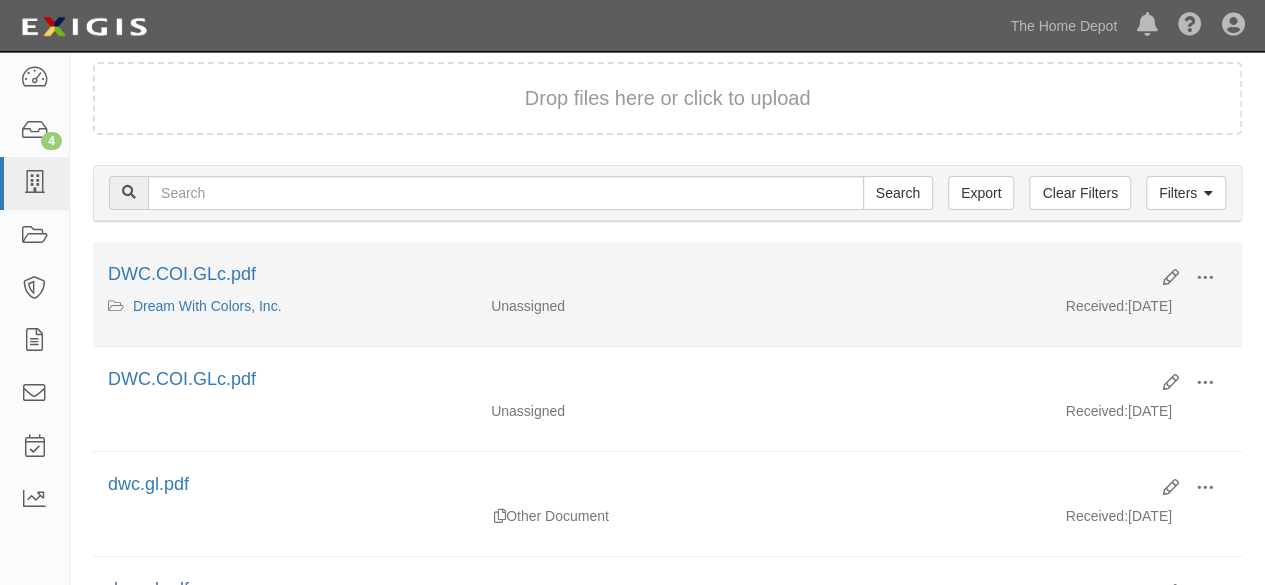 scroll, scrollTop: 200, scrollLeft: 0, axis: vertical 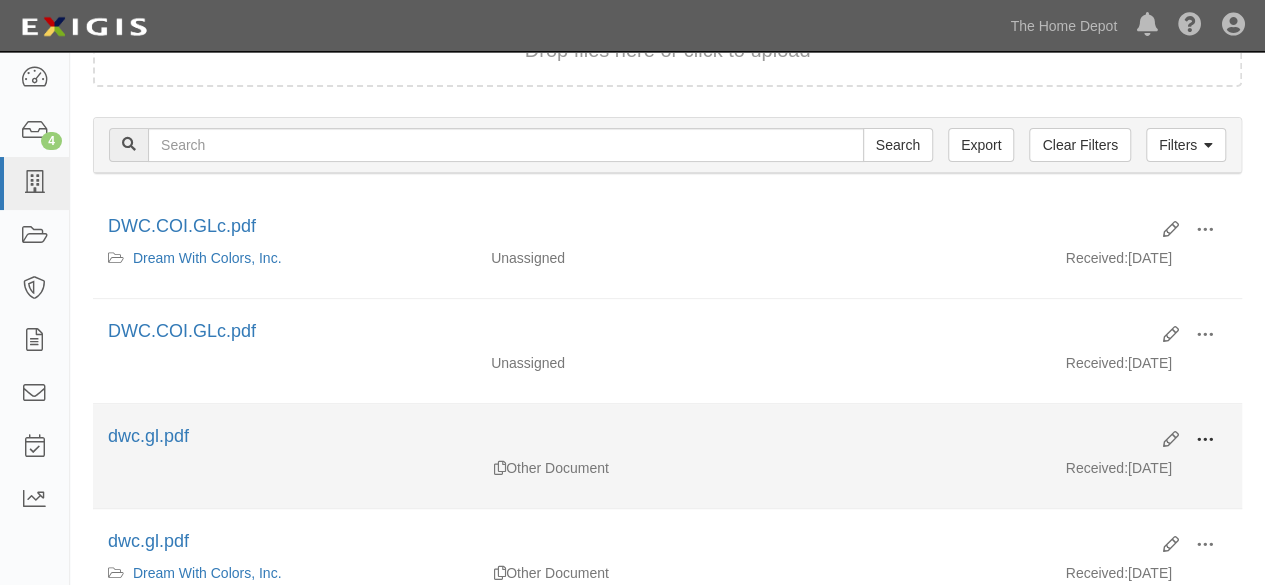 click at bounding box center (1205, 440) 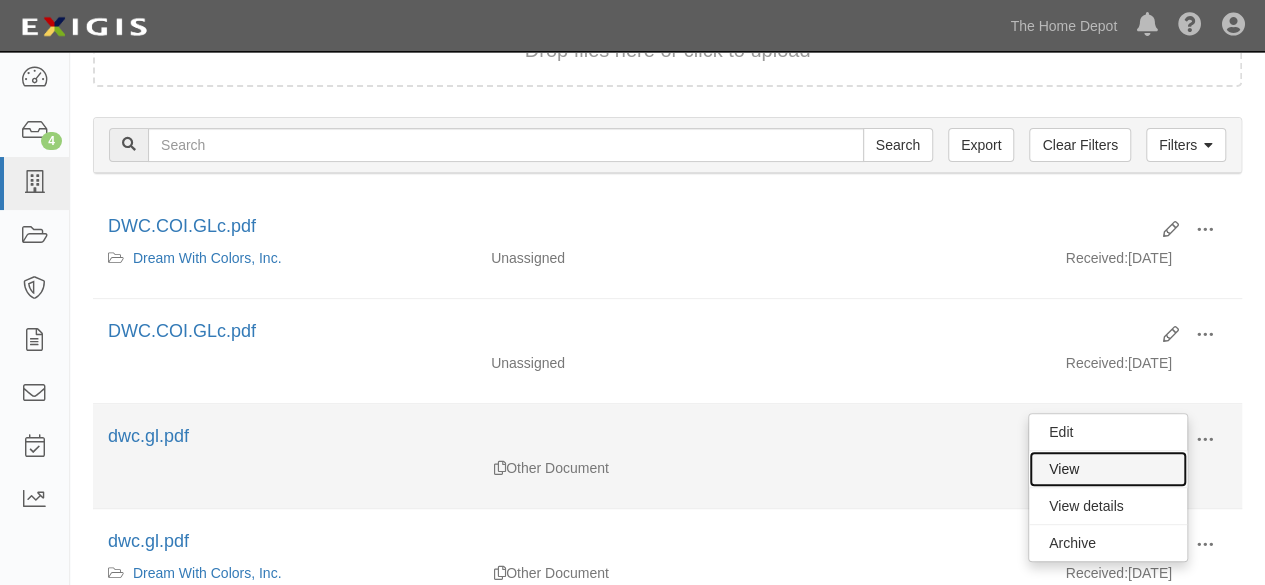click on "View" at bounding box center [1108, 469] 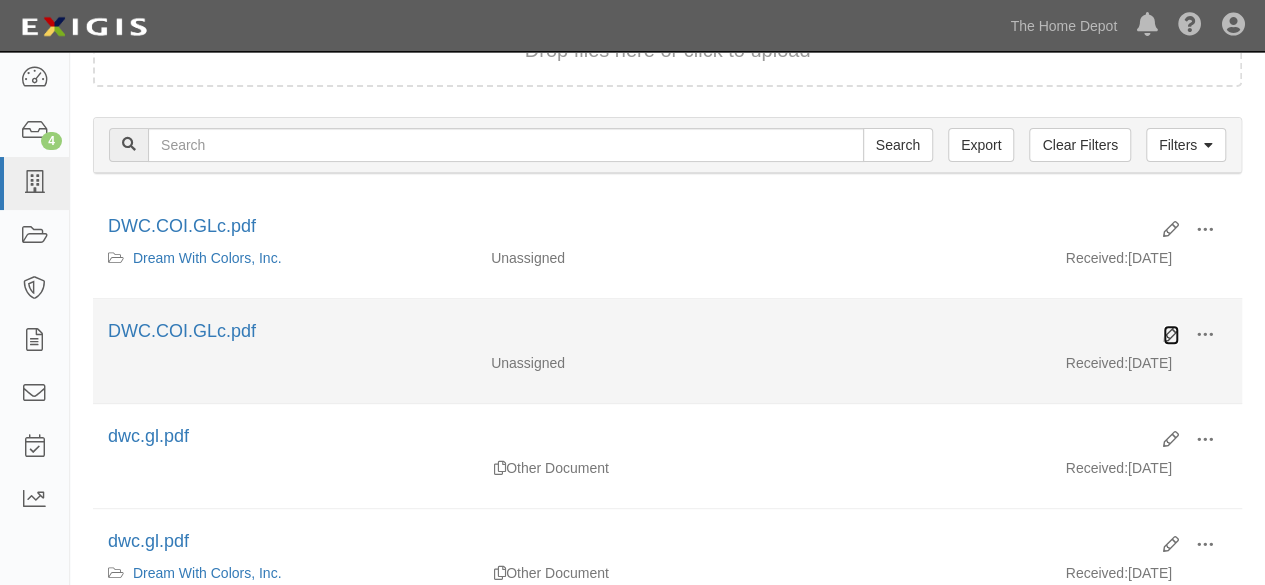 click at bounding box center (1171, 335) 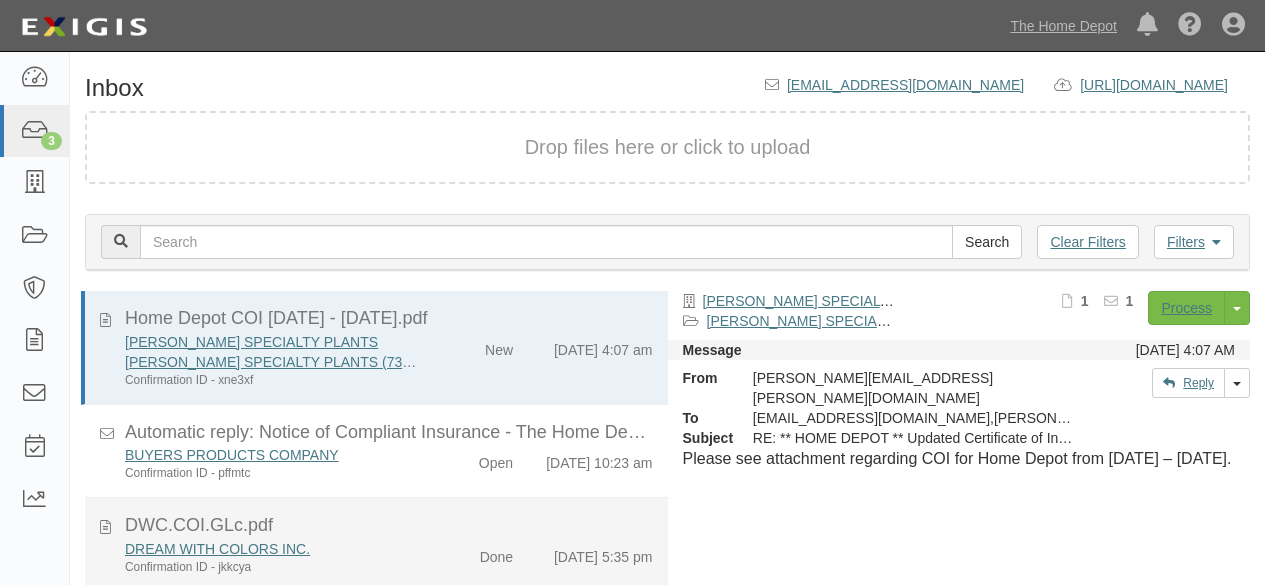 scroll, scrollTop: 0, scrollLeft: 0, axis: both 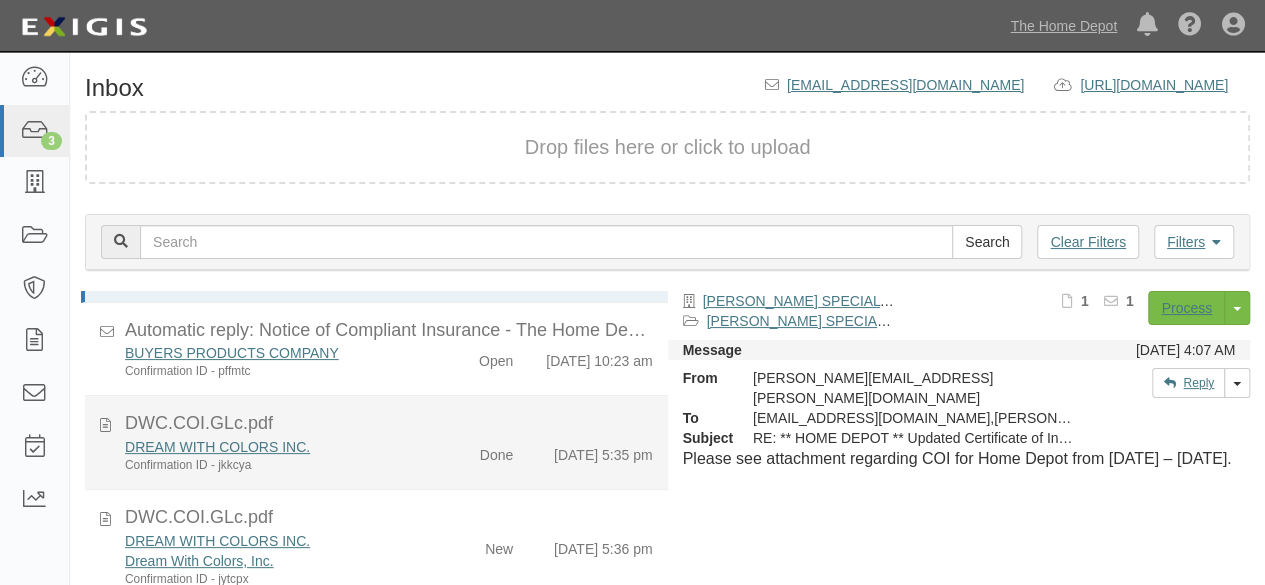 drag, startPoint x: 402, startPoint y: 558, endPoint x: 578, endPoint y: 476, distance: 194.16487 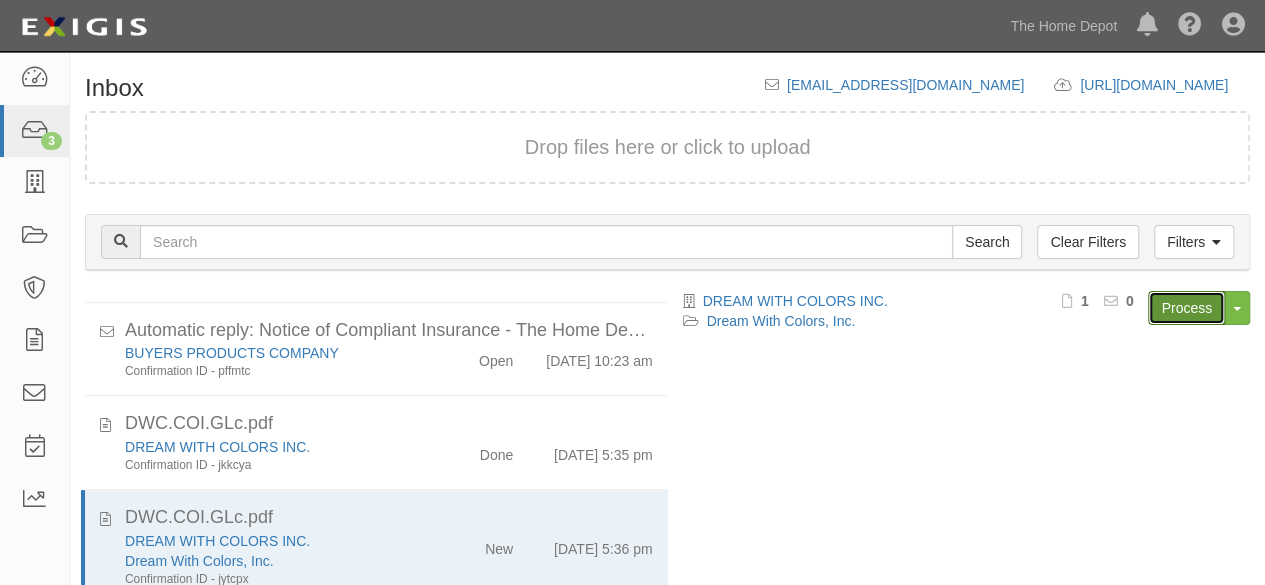 click on "Process" at bounding box center [1186, 308] 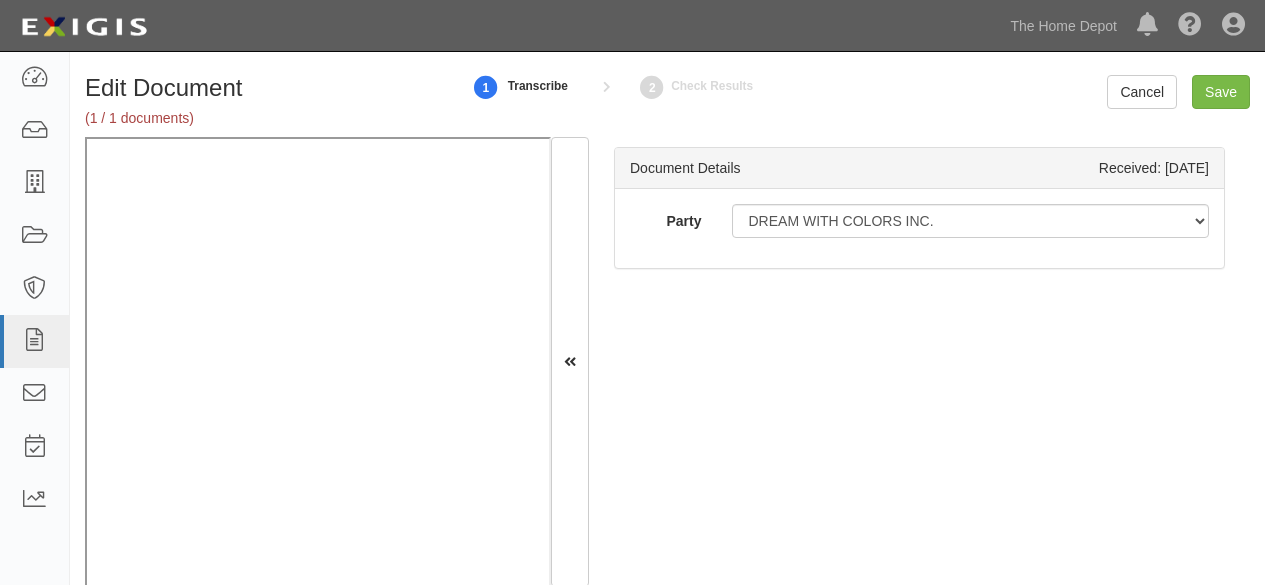 scroll, scrollTop: 0, scrollLeft: 0, axis: both 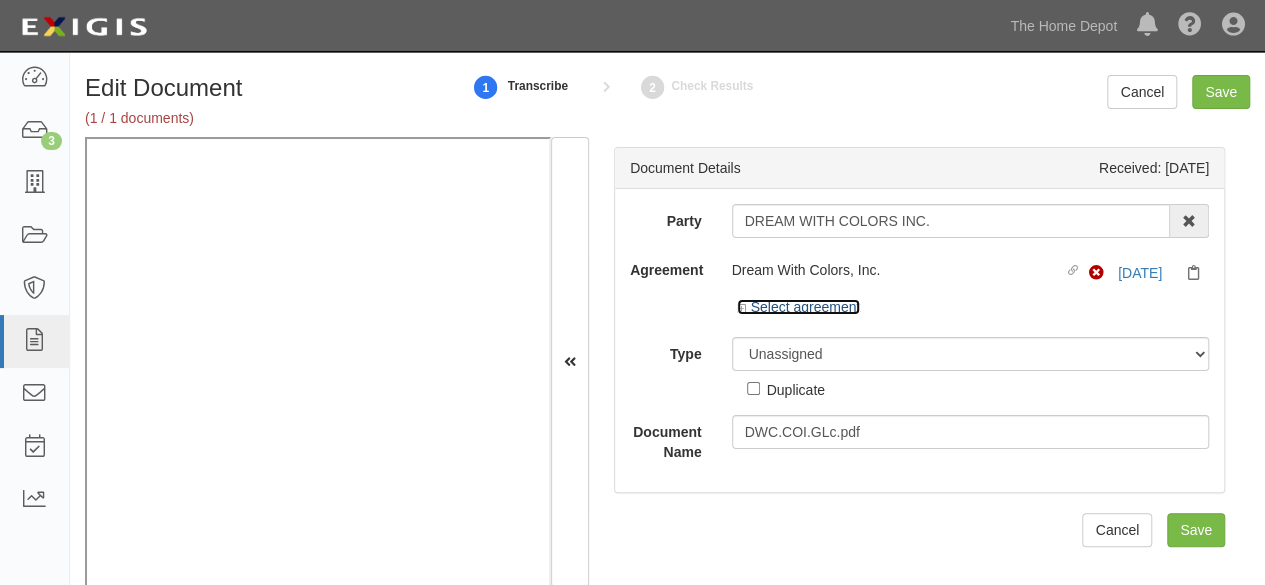 click on "Select agreement" at bounding box center [799, 307] 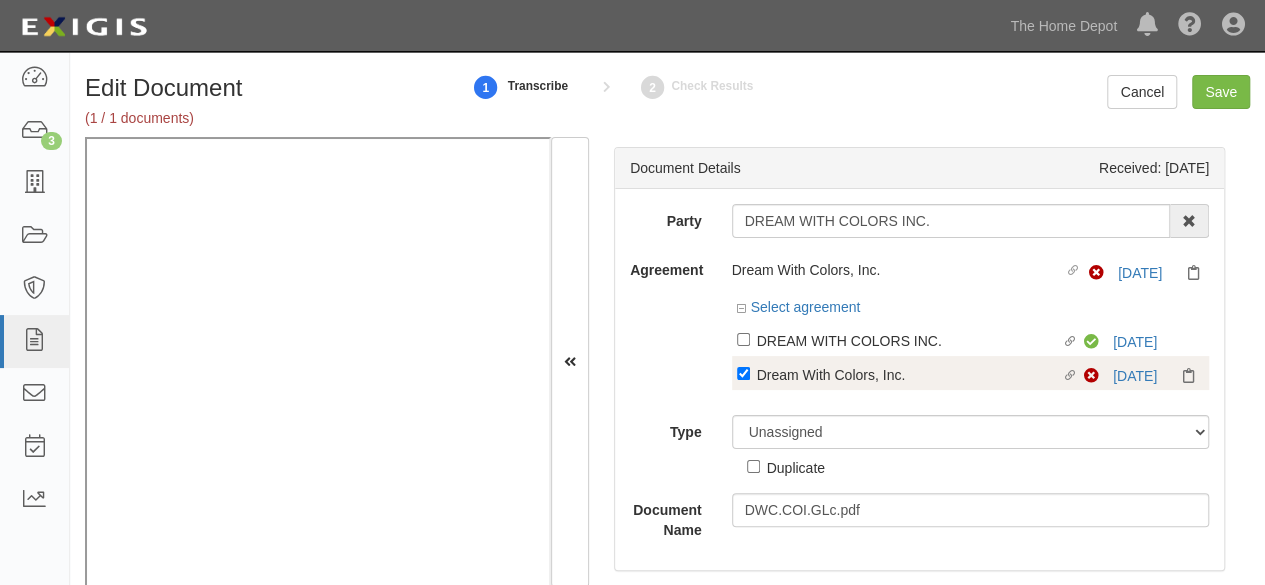 click on "Dream With Colors, Inc." at bounding box center (909, 340) 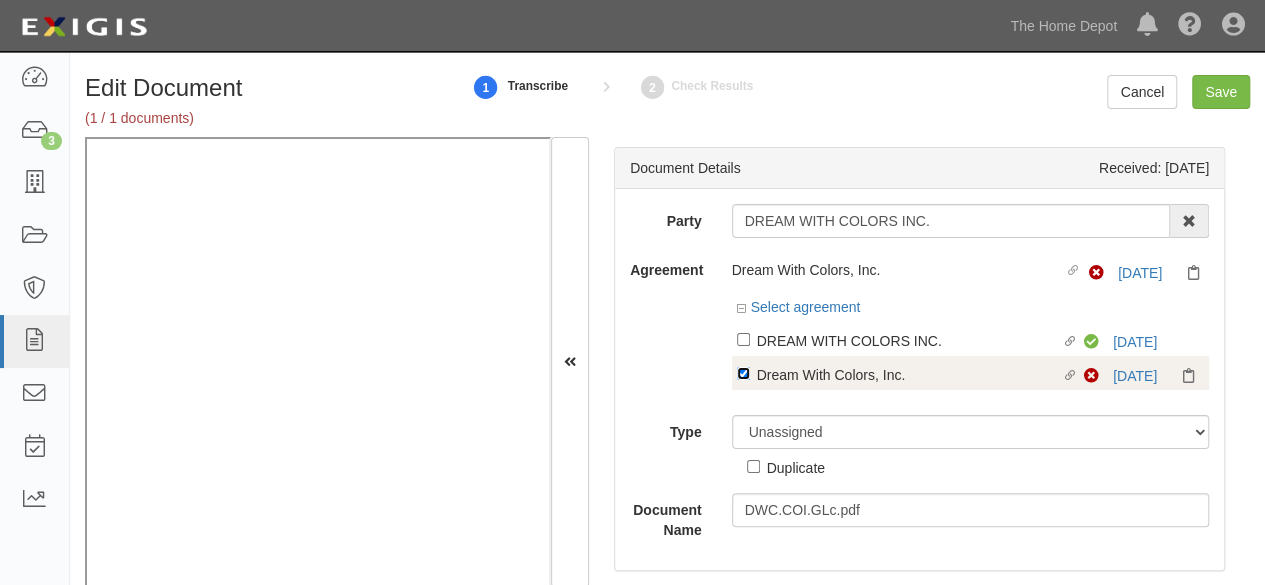 click on "Linked agreement
Dream With Colors, Inc.
Linked agreement" at bounding box center (743, 339) 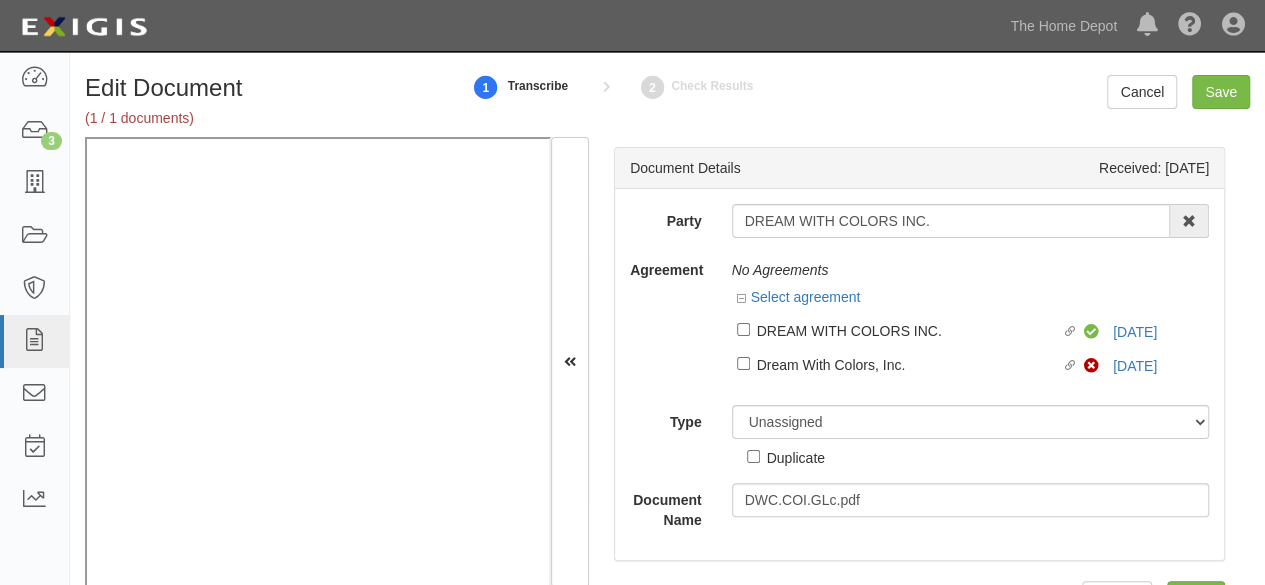 click on "Duplicate" at bounding box center [796, 457] 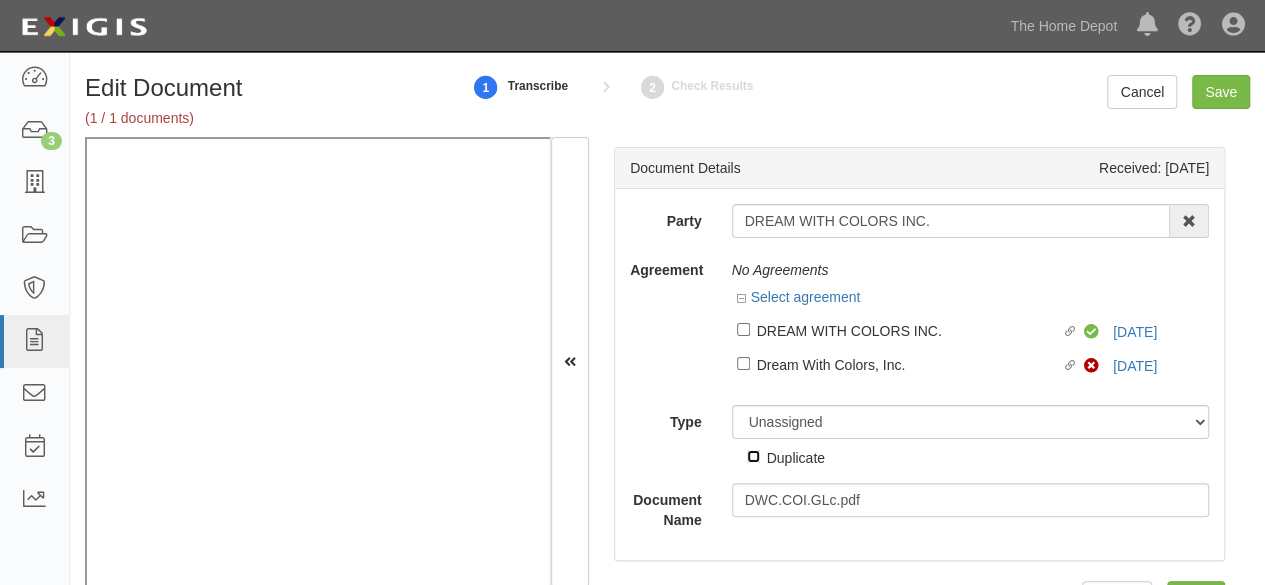 click on "Duplicate" at bounding box center [753, 456] 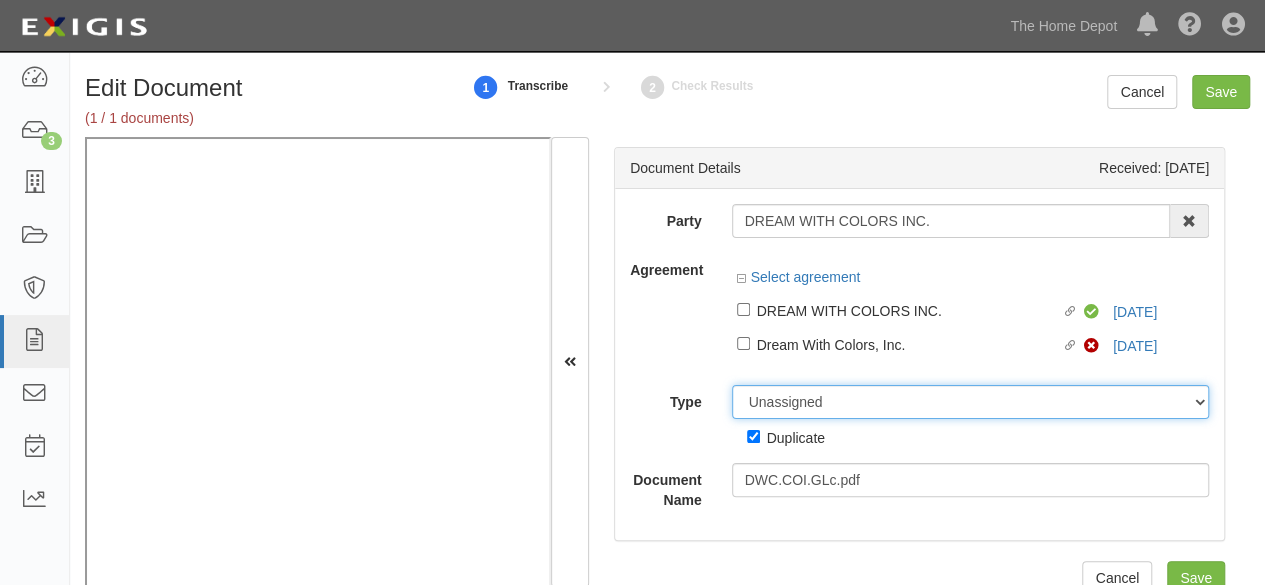 click on "Unassigned
Binder
Cancellation Notice
Certificate
Contract
Endorsement
Insurance Policy
Junk
Other Document
Policy Declarations
Reinstatement Notice
Requirements
Waiver Request" at bounding box center [971, 402] 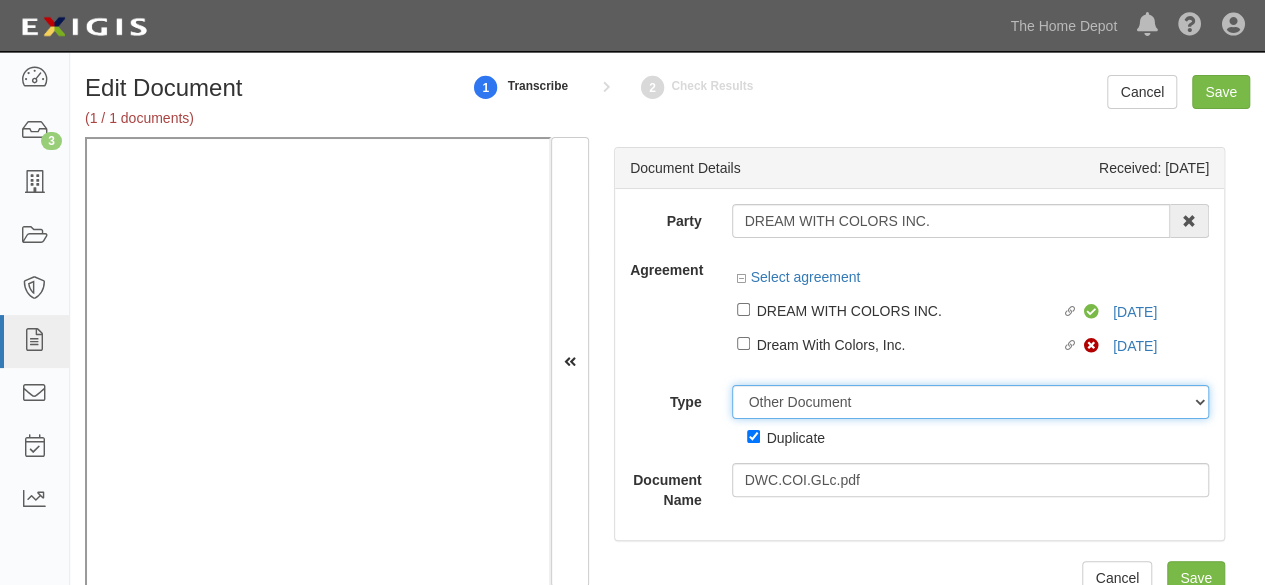 click on "Unassigned
Binder
Cancellation Notice
Certificate
Contract
Endorsement
Insurance Policy
Junk
Other Document
Policy Declarations
Reinstatement Notice
Requirements
Waiver Request" at bounding box center (971, 402) 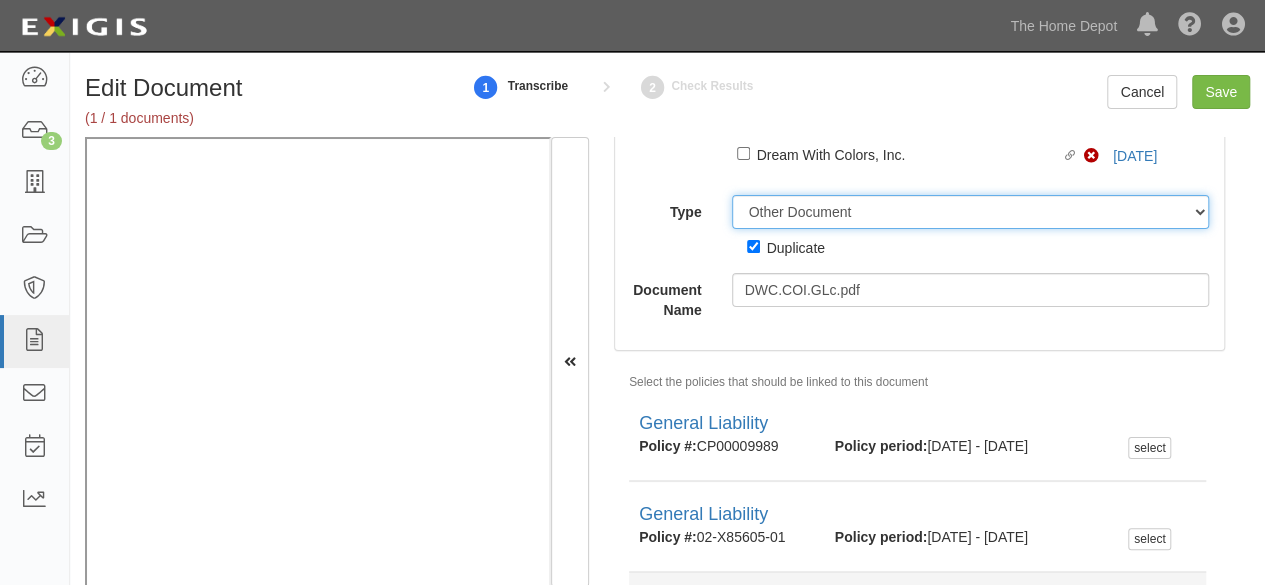 scroll, scrollTop: 425, scrollLeft: 0, axis: vertical 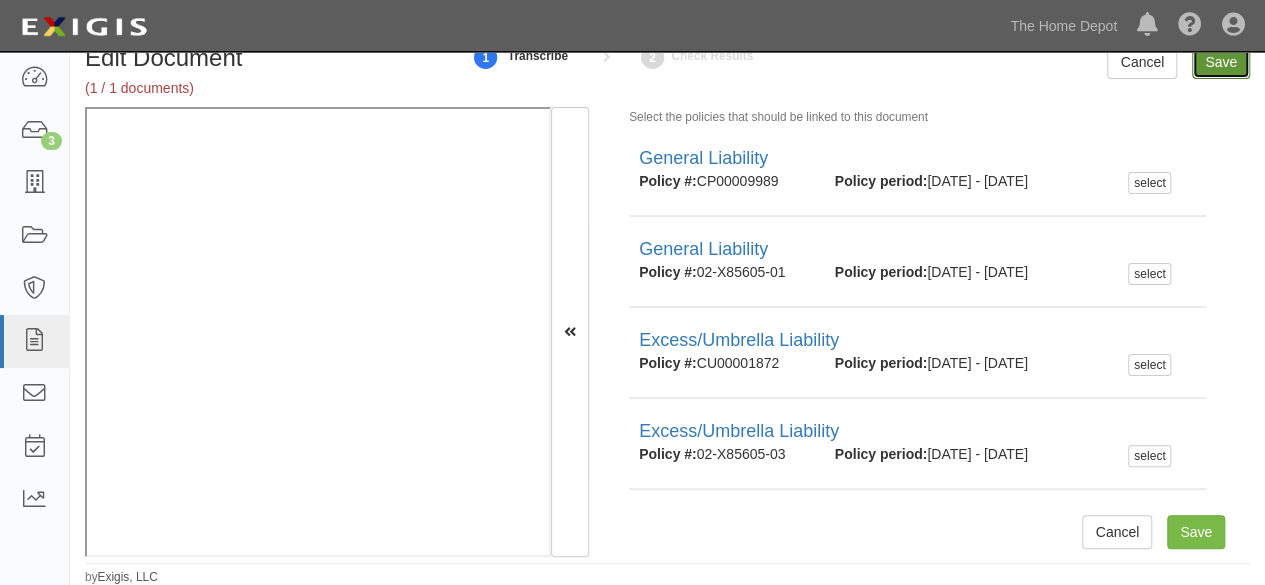 drag, startPoint x: 1213, startPoint y: 68, endPoint x: 924, endPoint y: 37, distance: 290.65787 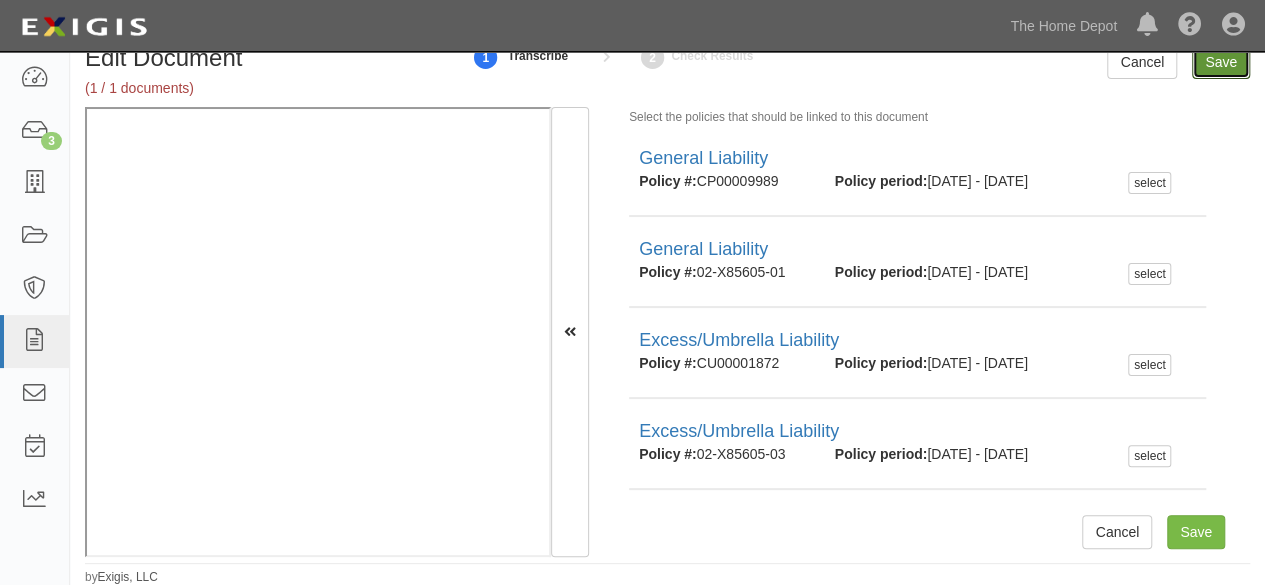 click on "Save" at bounding box center (1221, 62) 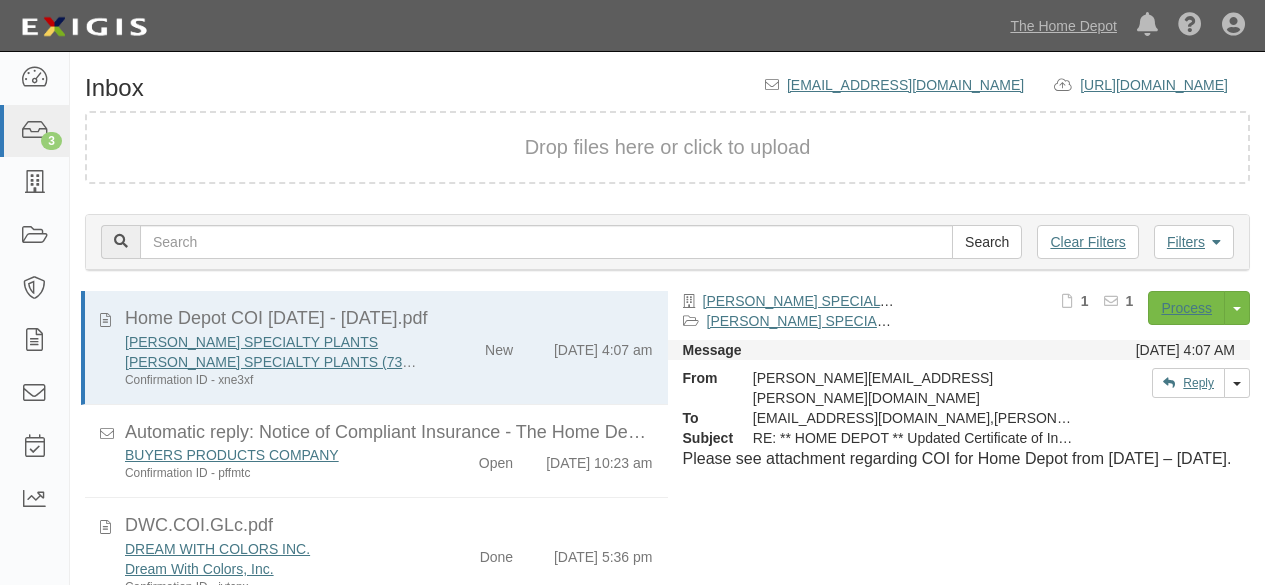 scroll, scrollTop: 0, scrollLeft: 0, axis: both 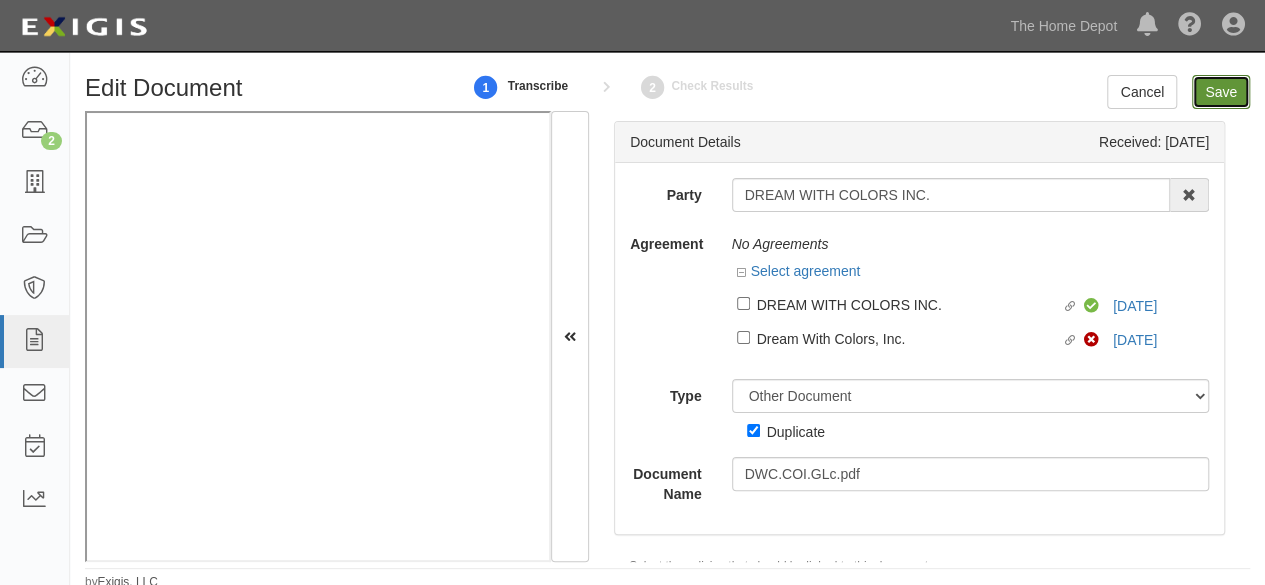 click on "Save" at bounding box center [1221, 92] 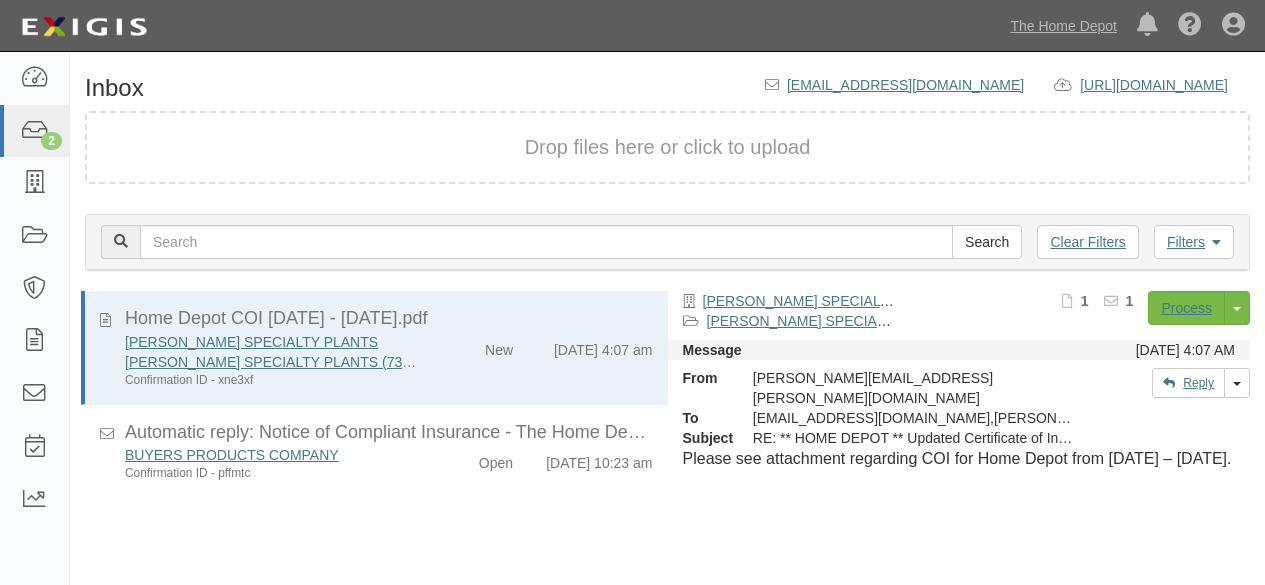 scroll, scrollTop: 0, scrollLeft: 0, axis: both 